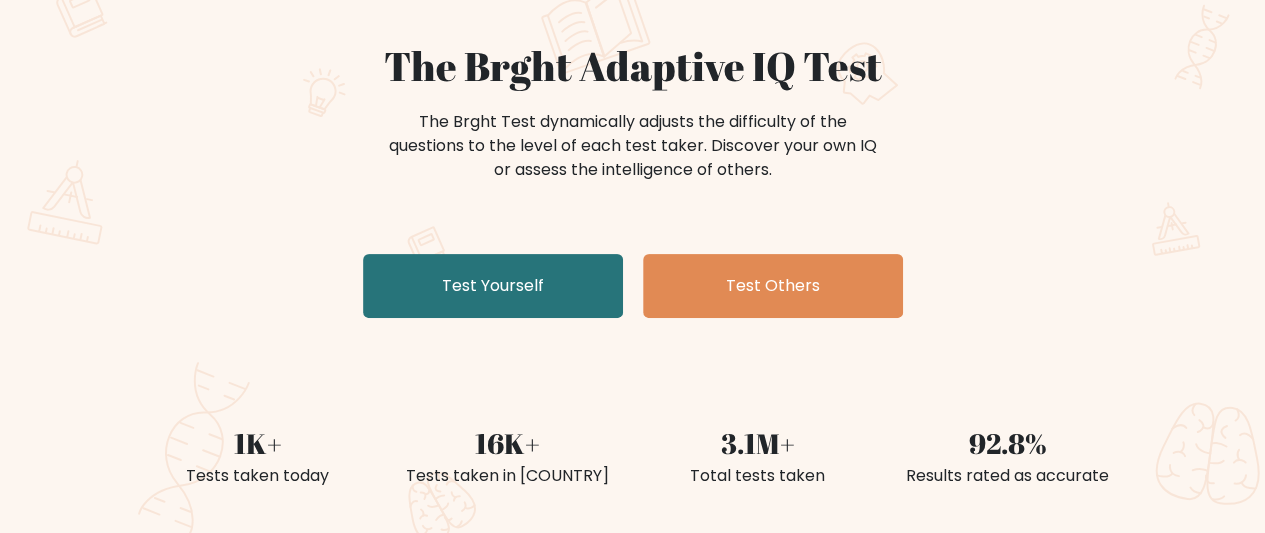 scroll, scrollTop: 165, scrollLeft: 0, axis: vertical 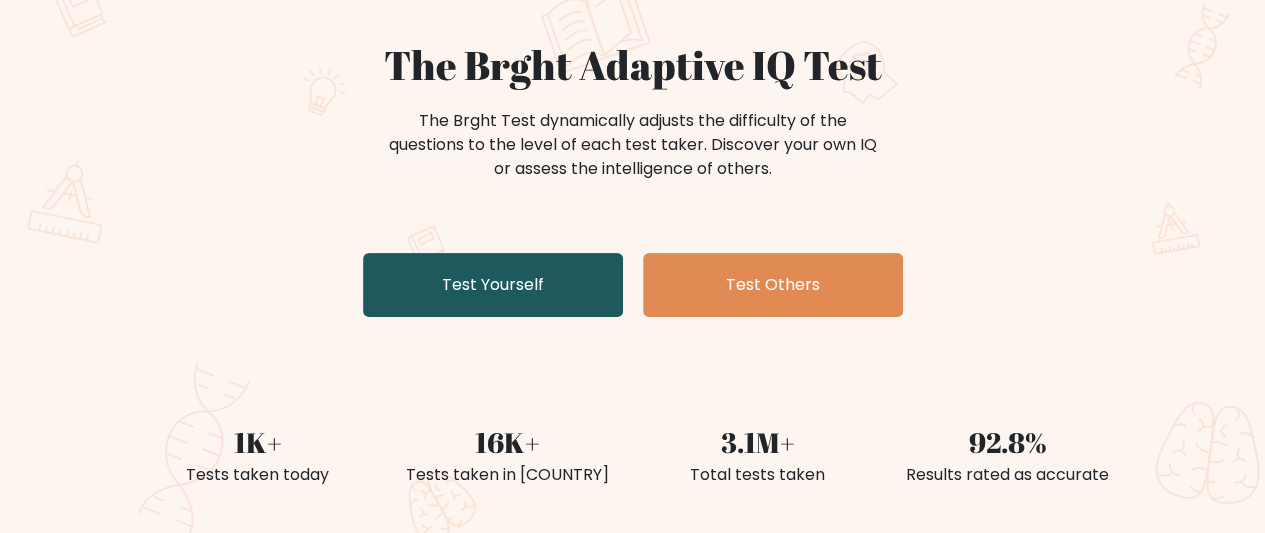 click on "Test Yourself" at bounding box center [493, 285] 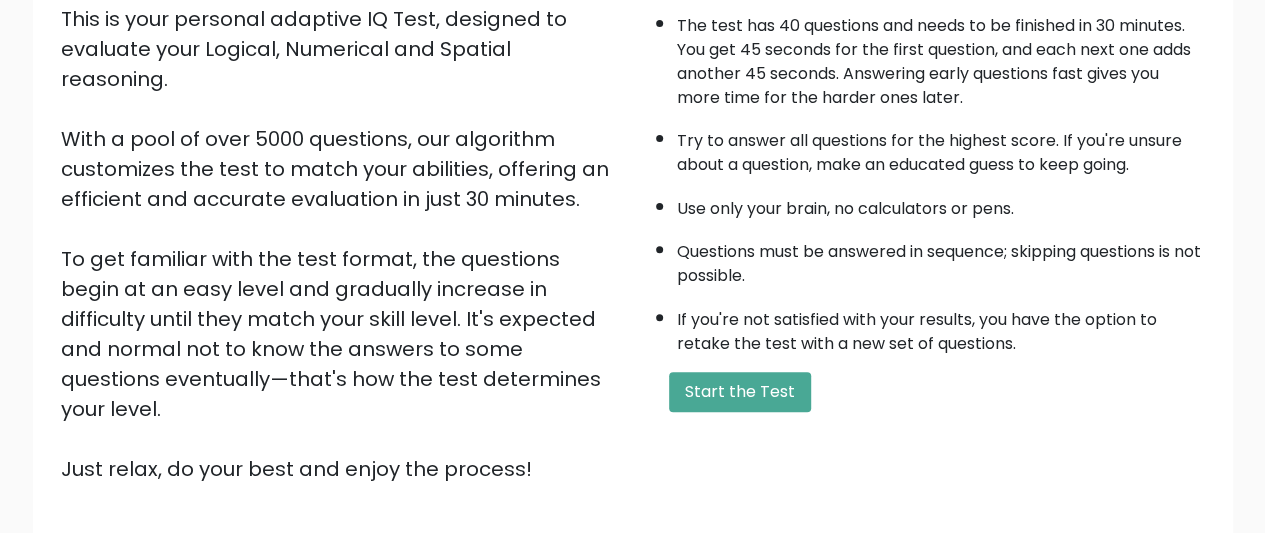 scroll, scrollTop: 243, scrollLeft: 0, axis: vertical 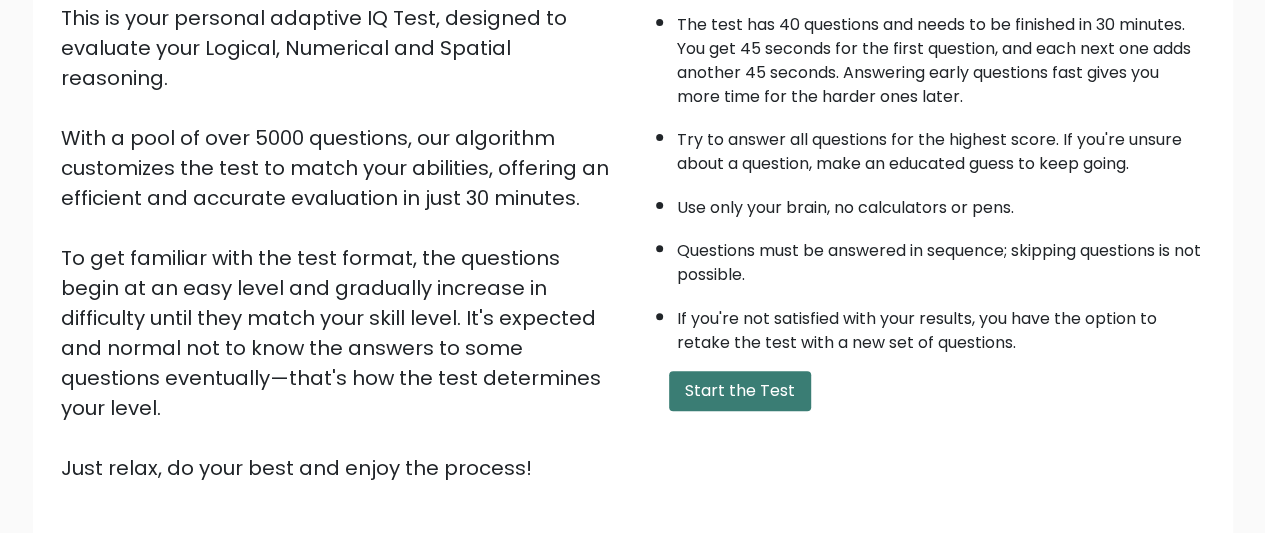 click on "Start the Test" at bounding box center (740, 391) 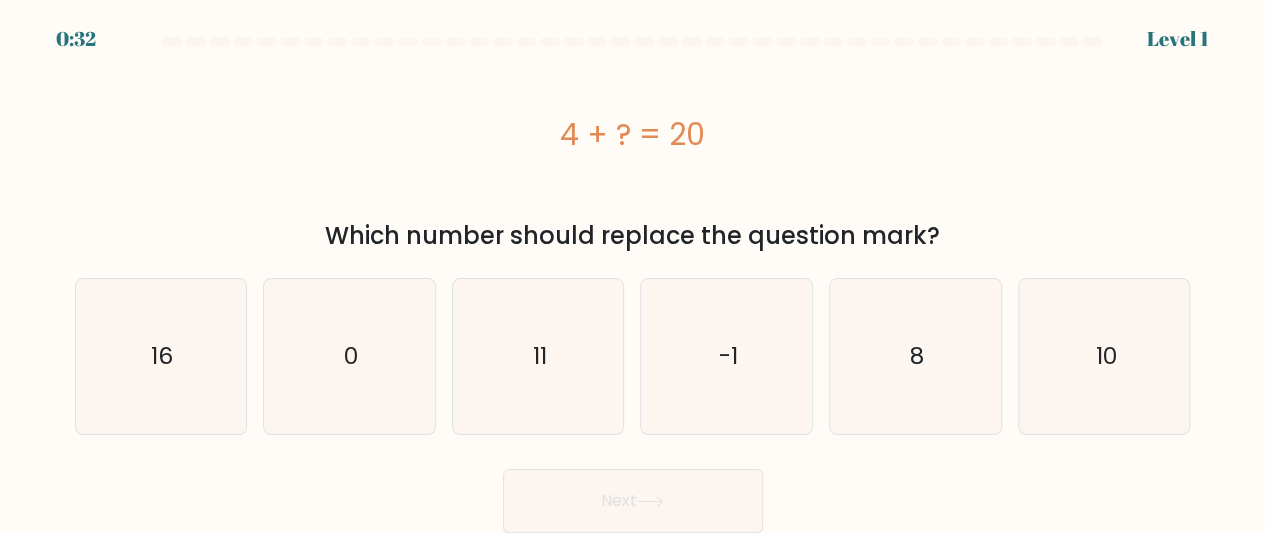 scroll, scrollTop: 0, scrollLeft: 0, axis: both 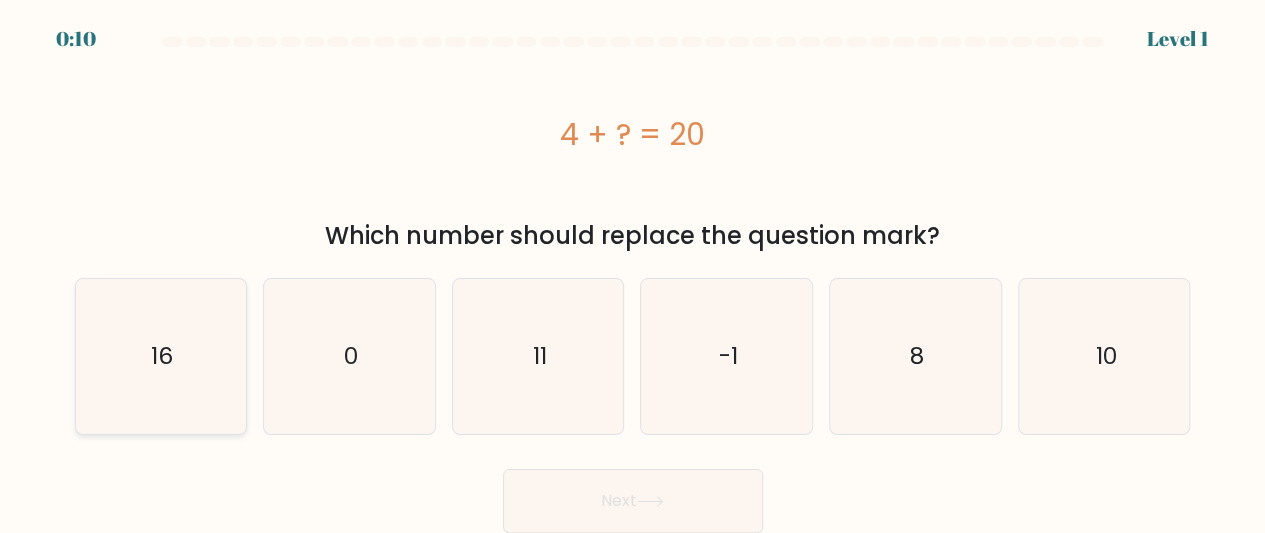 click on "16" 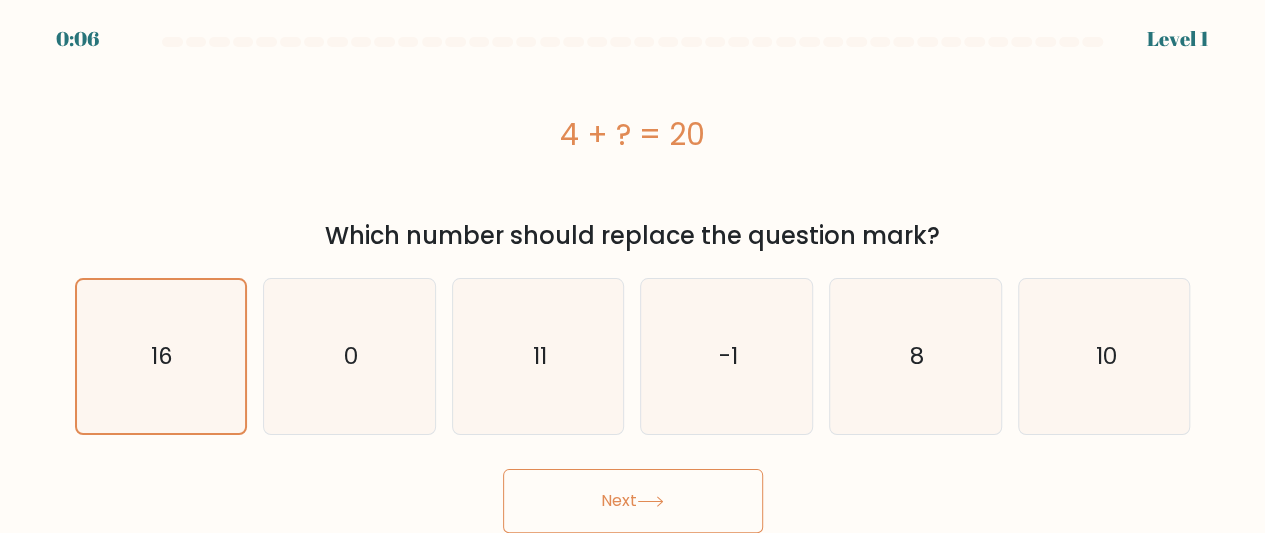 click on "Next" at bounding box center (633, 501) 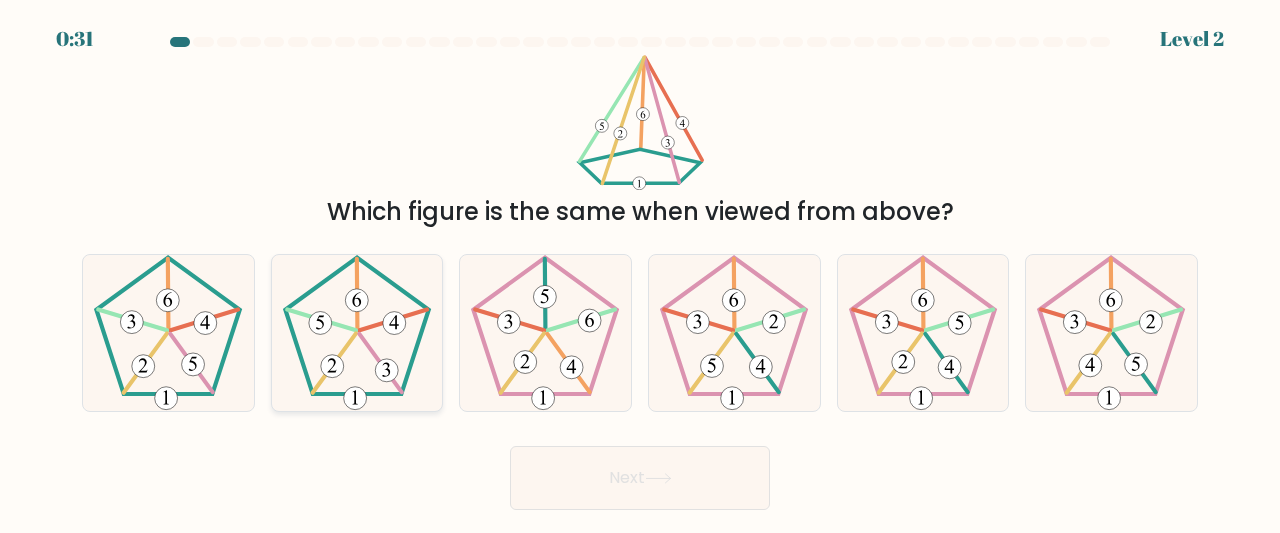 click 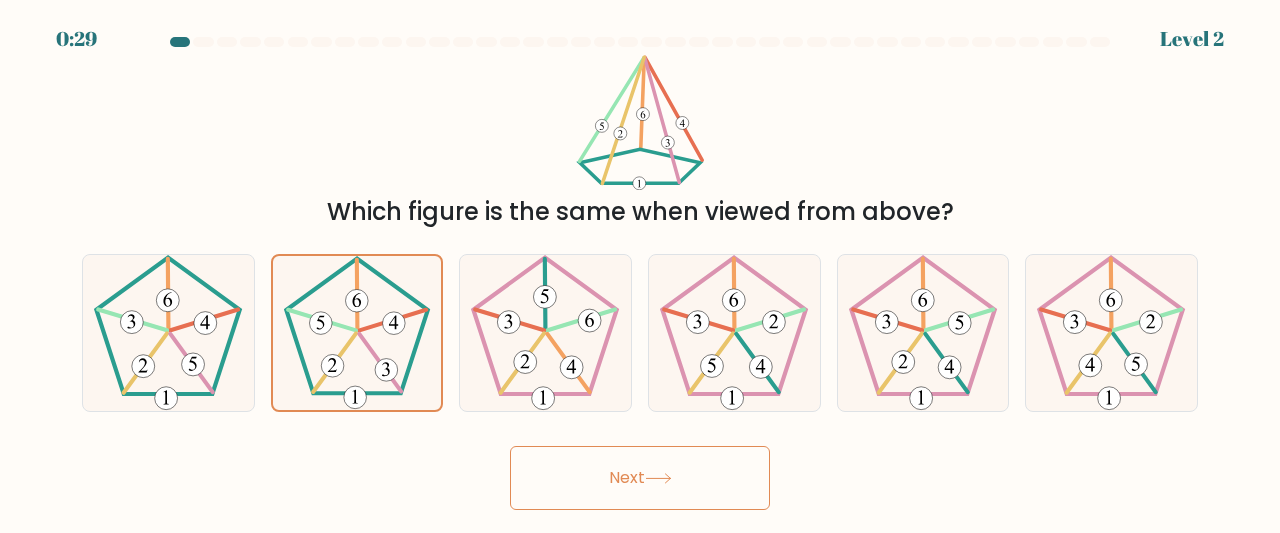 click on "Next" at bounding box center (640, 478) 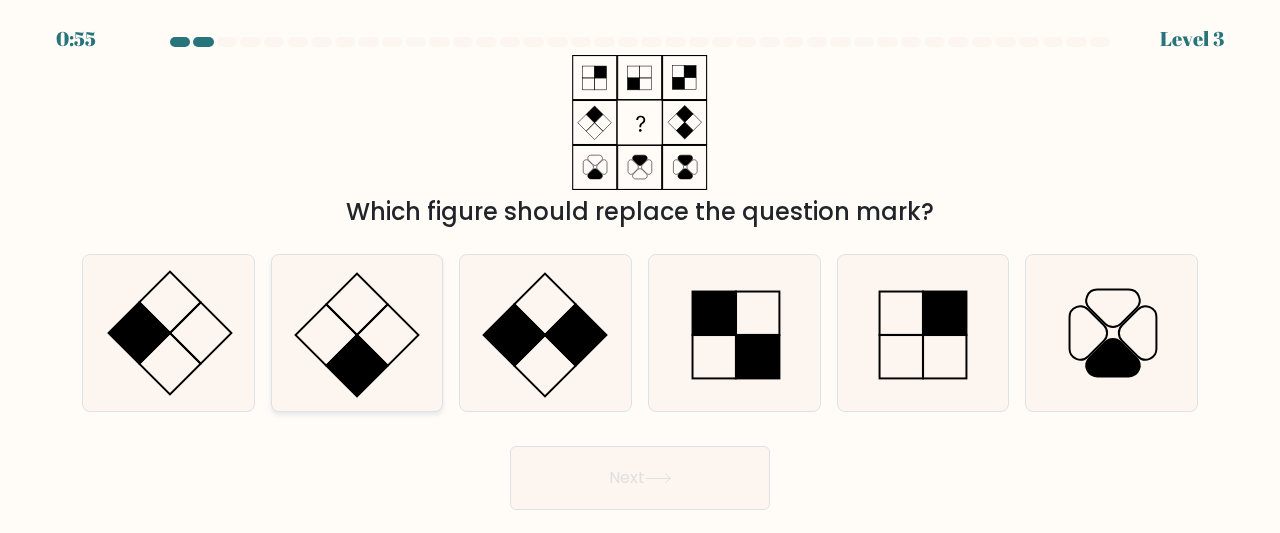 click 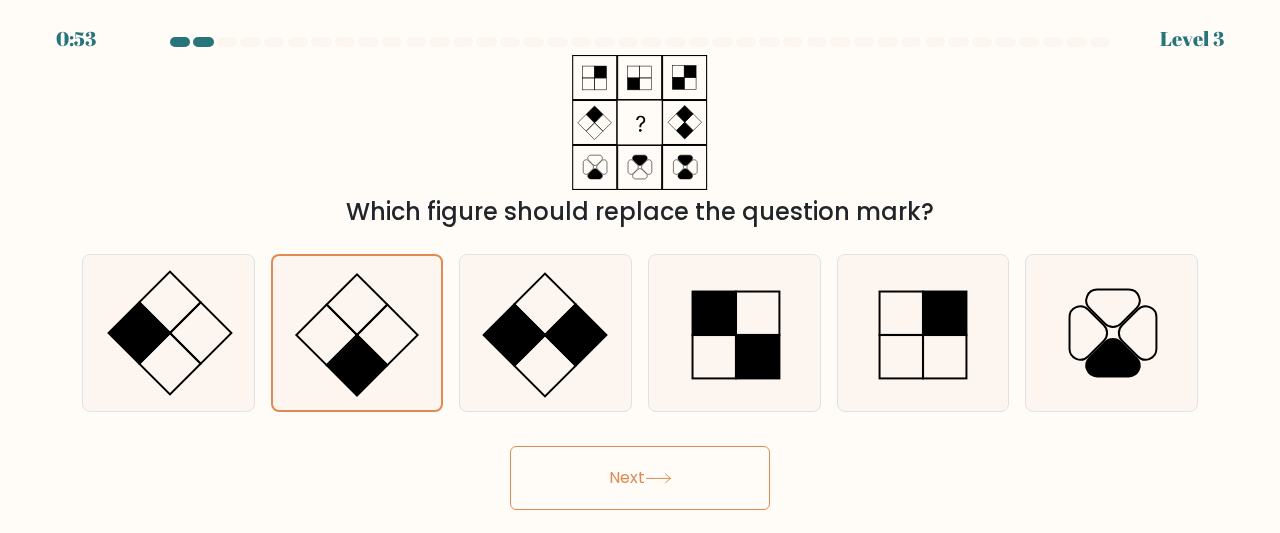click on "Next" at bounding box center [640, 478] 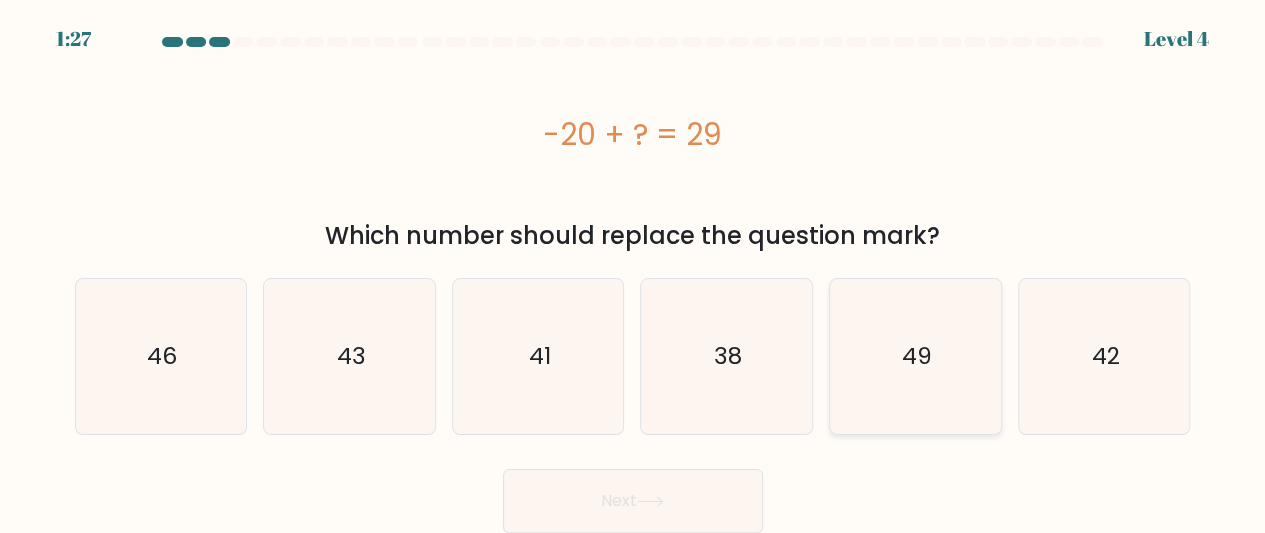 click on "49" 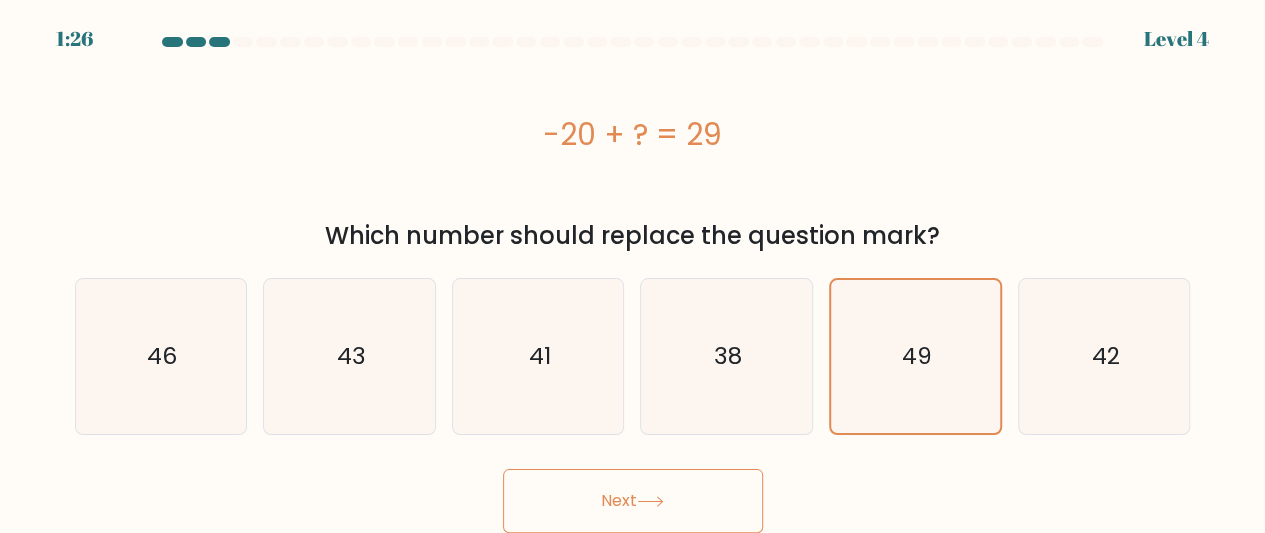 click on "Next" at bounding box center [633, 501] 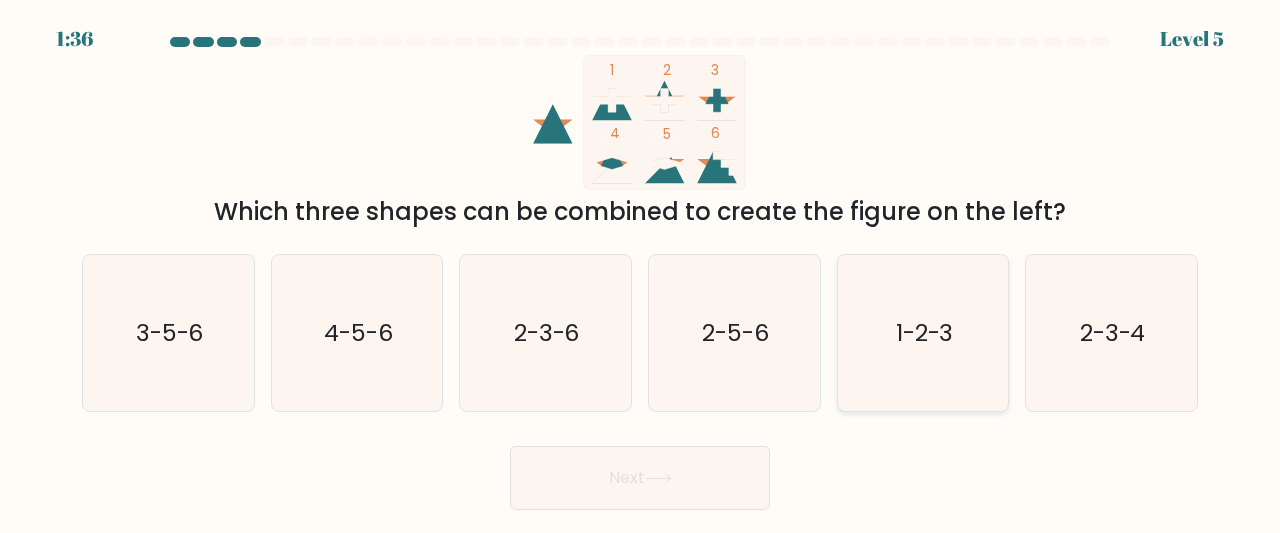 click on "1-2-3" 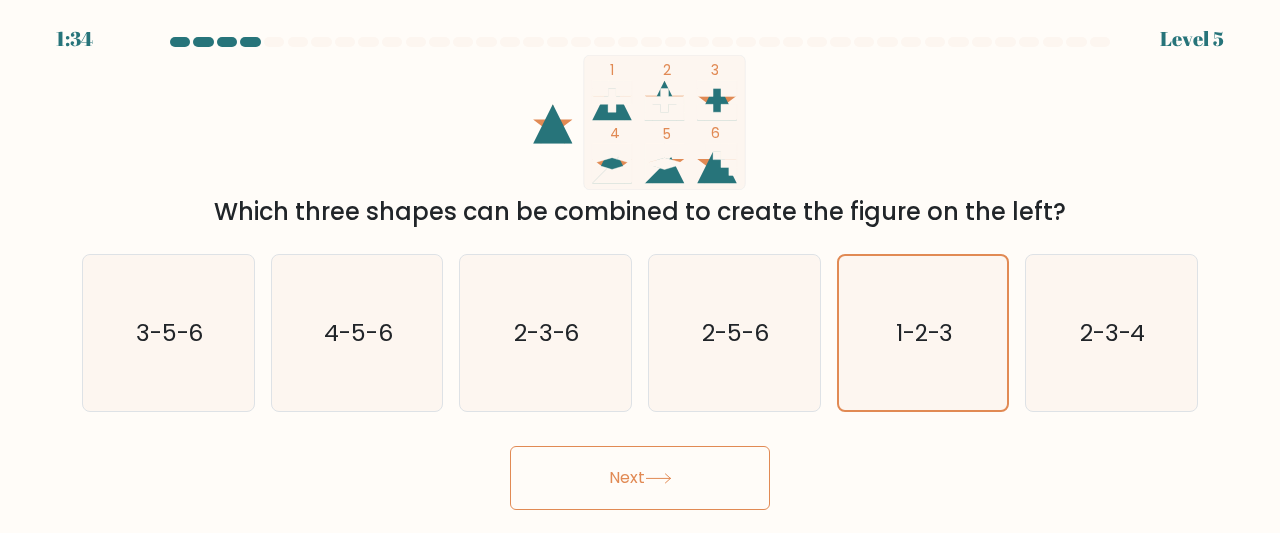 click on "Next" at bounding box center (640, 478) 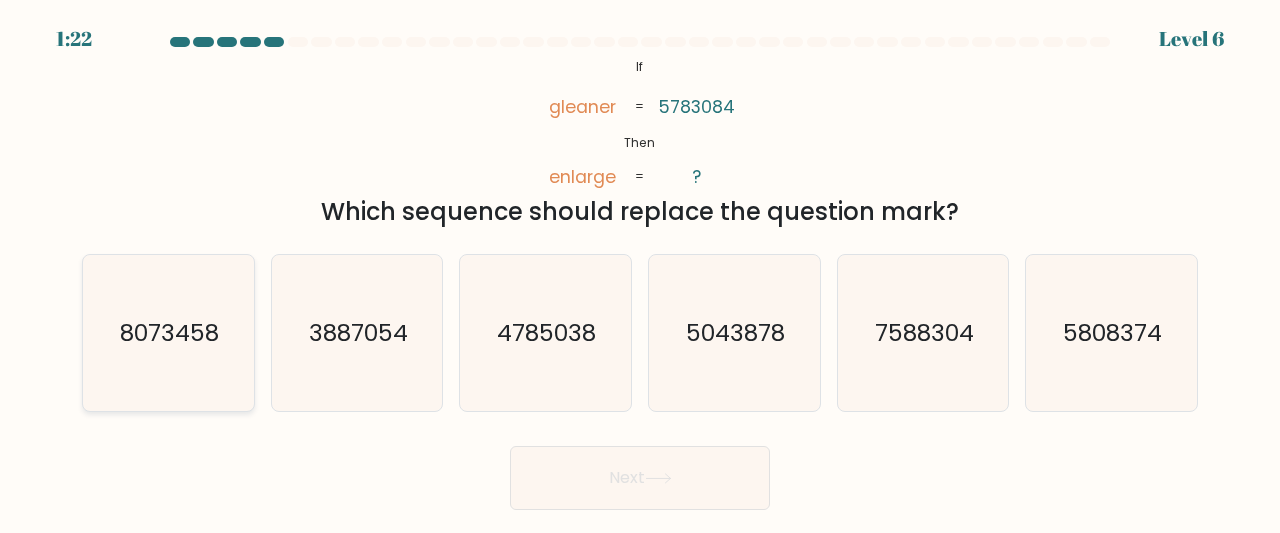click on "8073458" 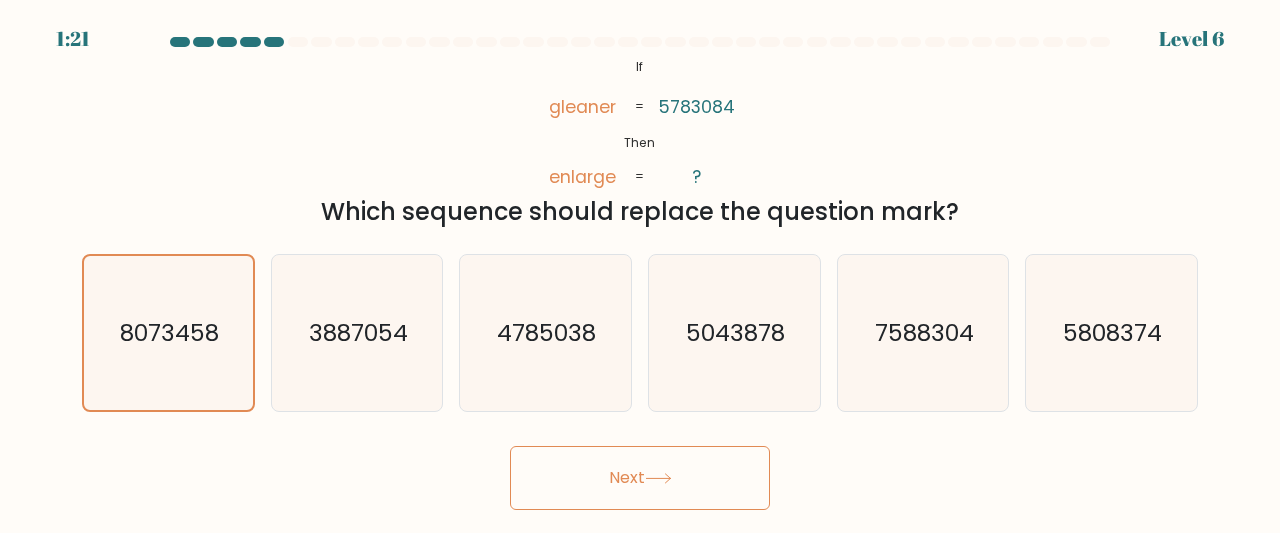 click on "Next" at bounding box center [640, 478] 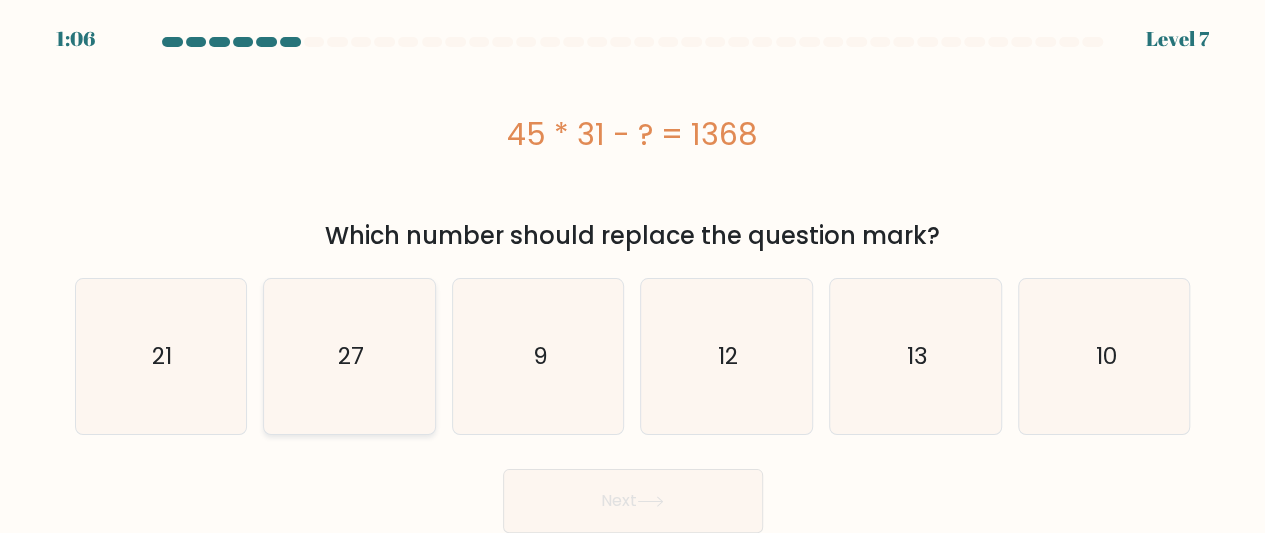 click on "27" 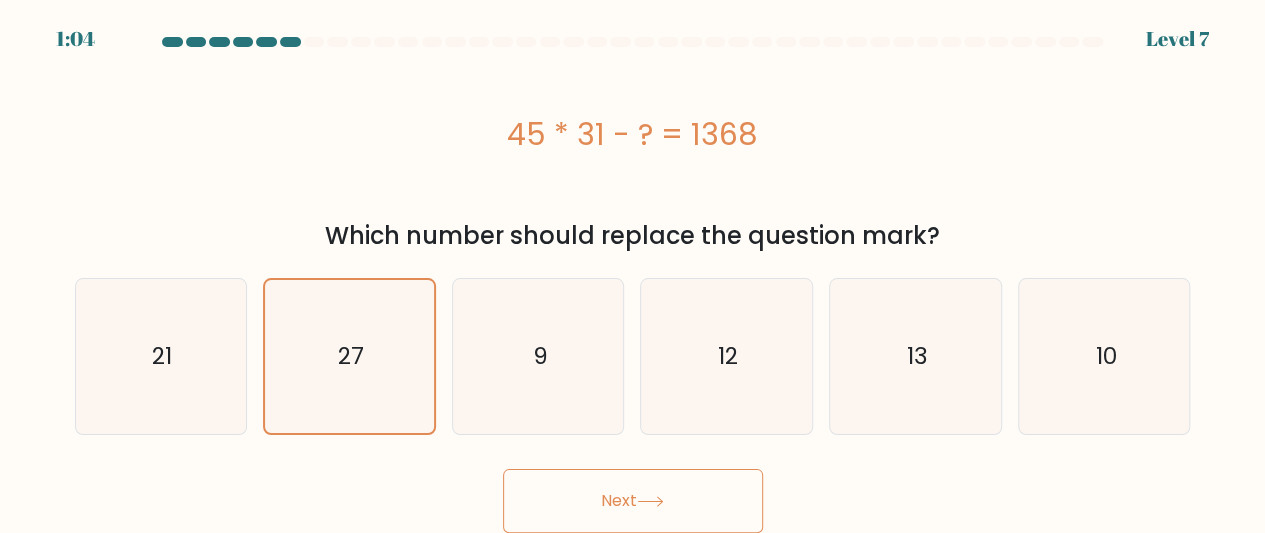 click on "Next" at bounding box center (633, 501) 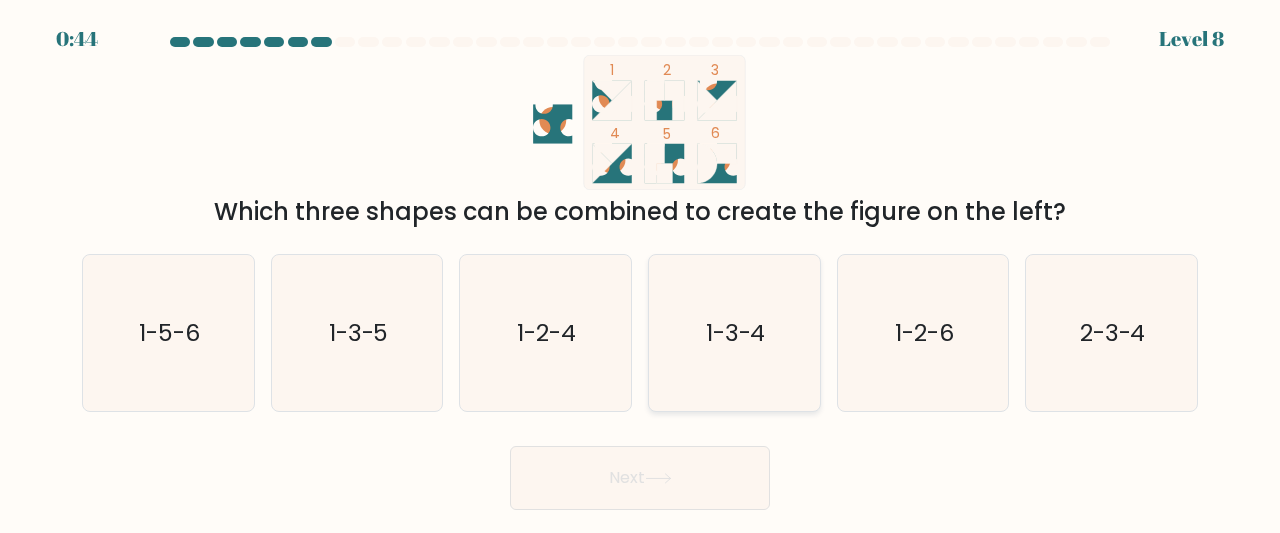 click on "1-3-4" 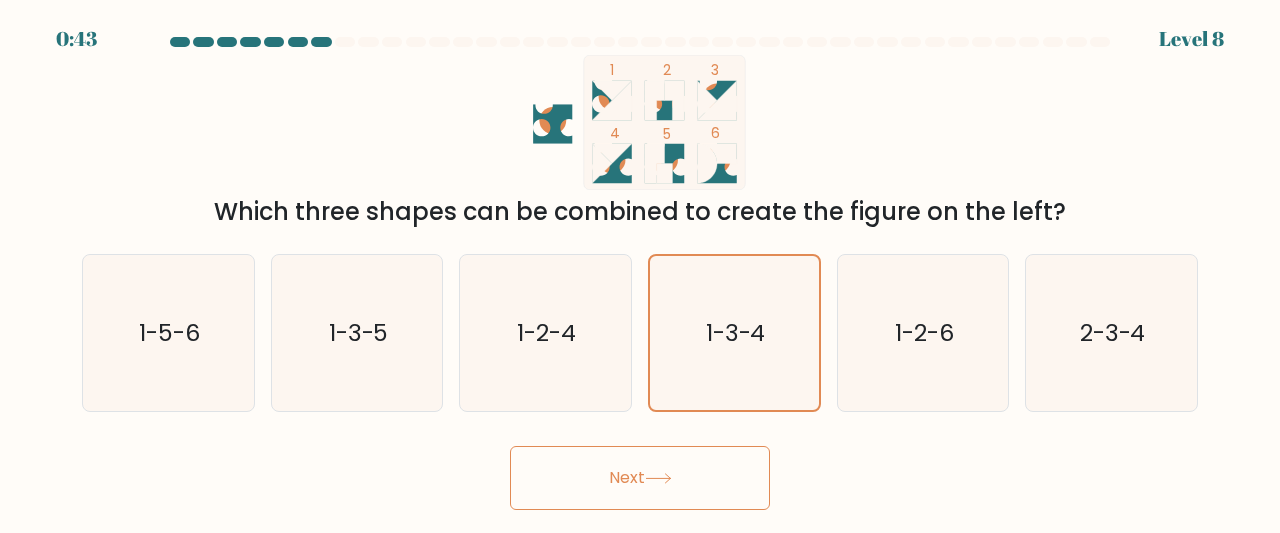 click on "Next" at bounding box center (640, 478) 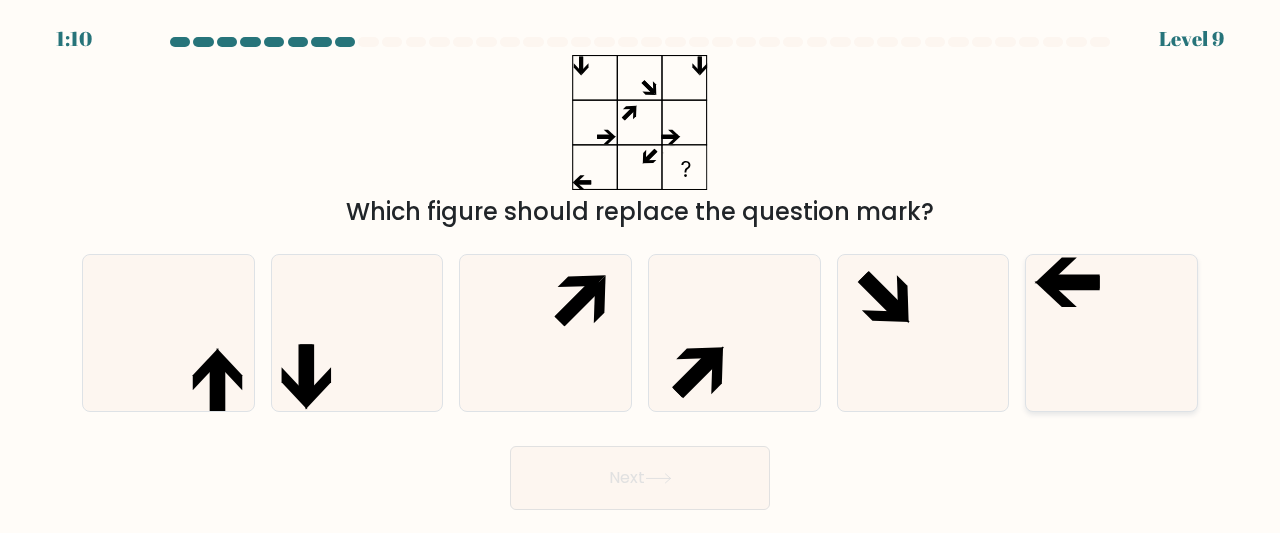 click 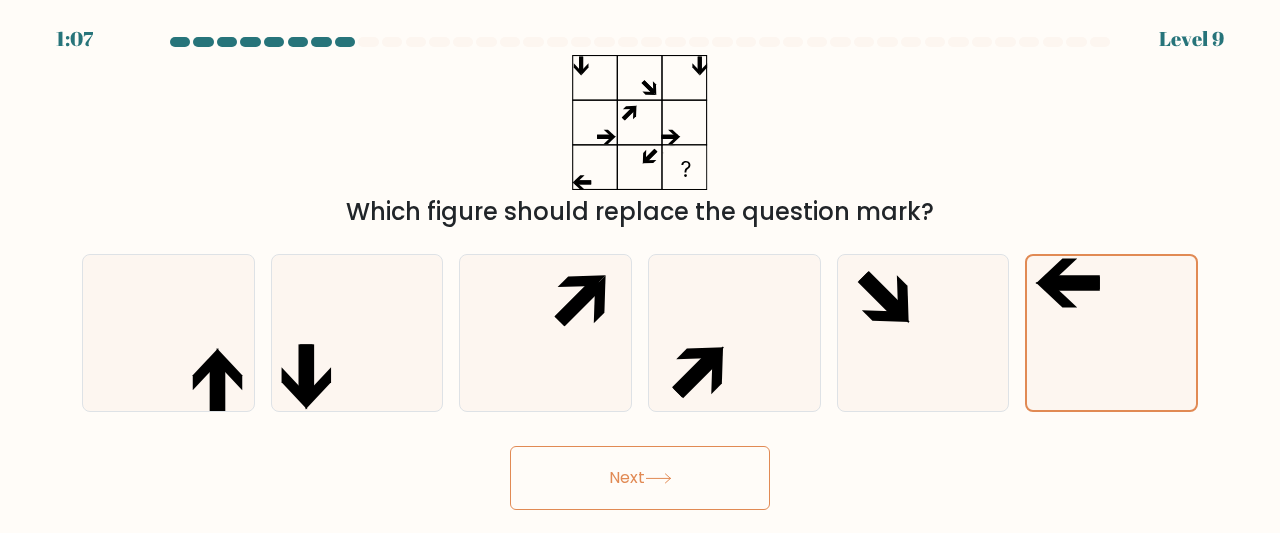 click on "Next" at bounding box center (640, 478) 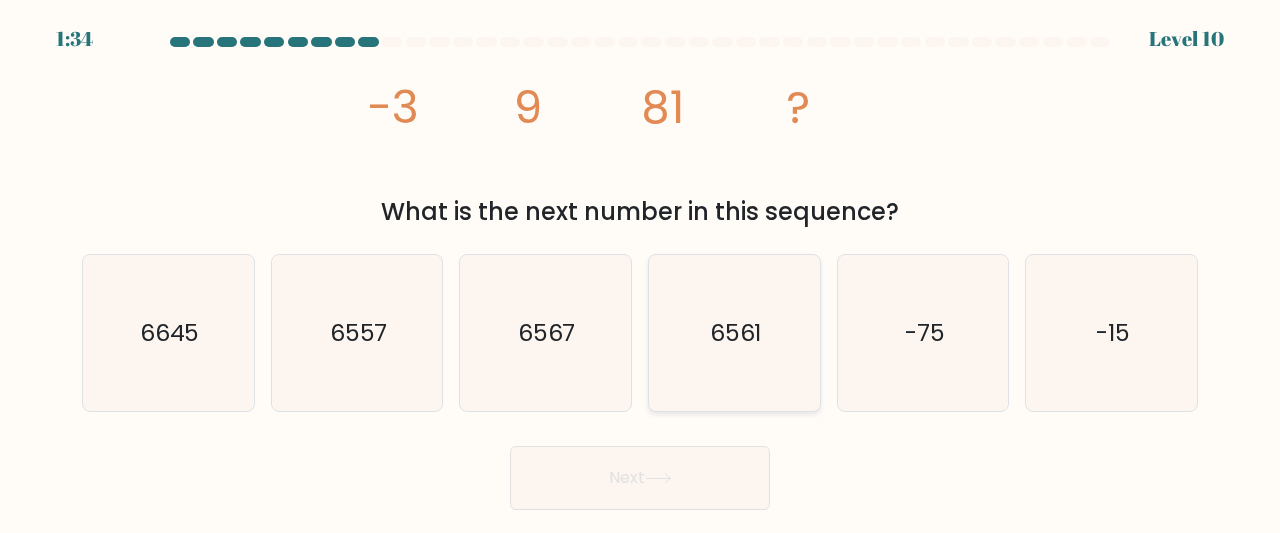 click on "6561" 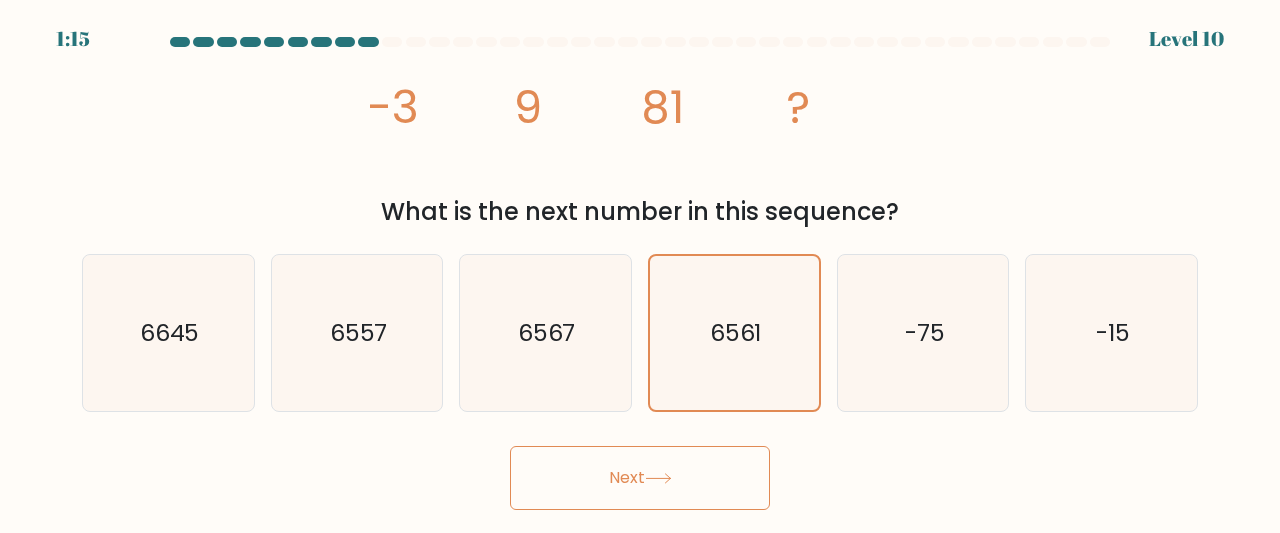 click on "Next" at bounding box center [640, 478] 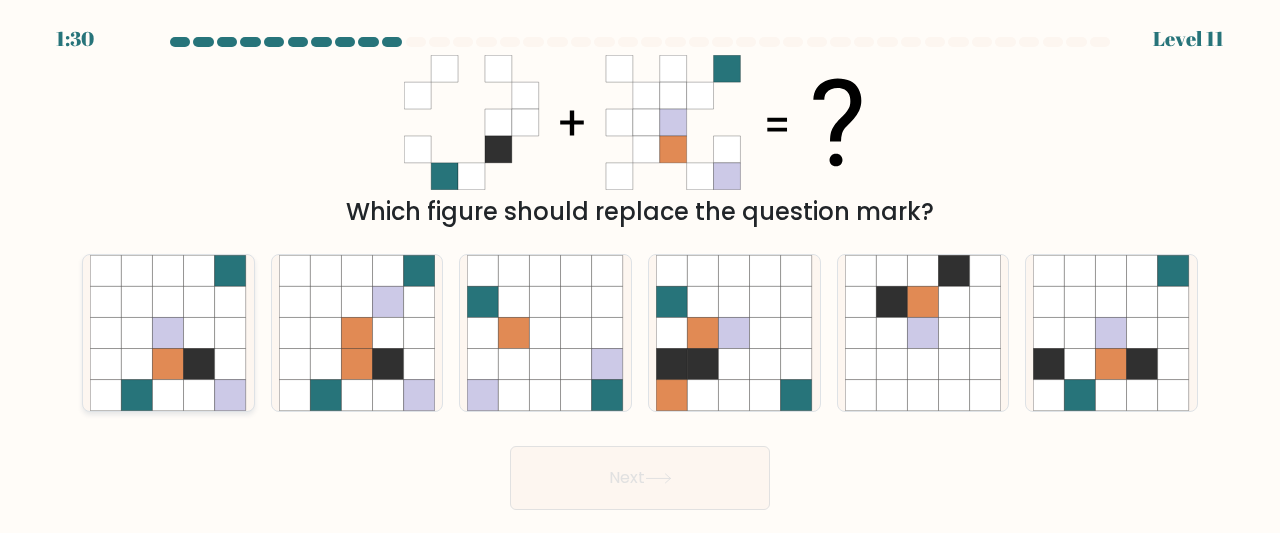click 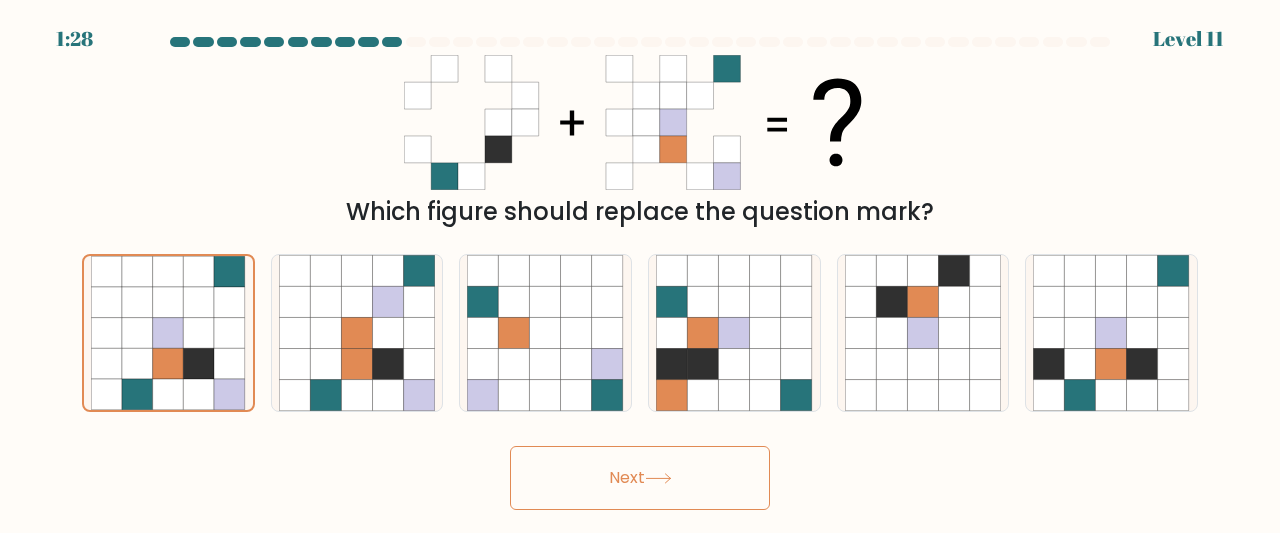 click on "Next" at bounding box center (640, 478) 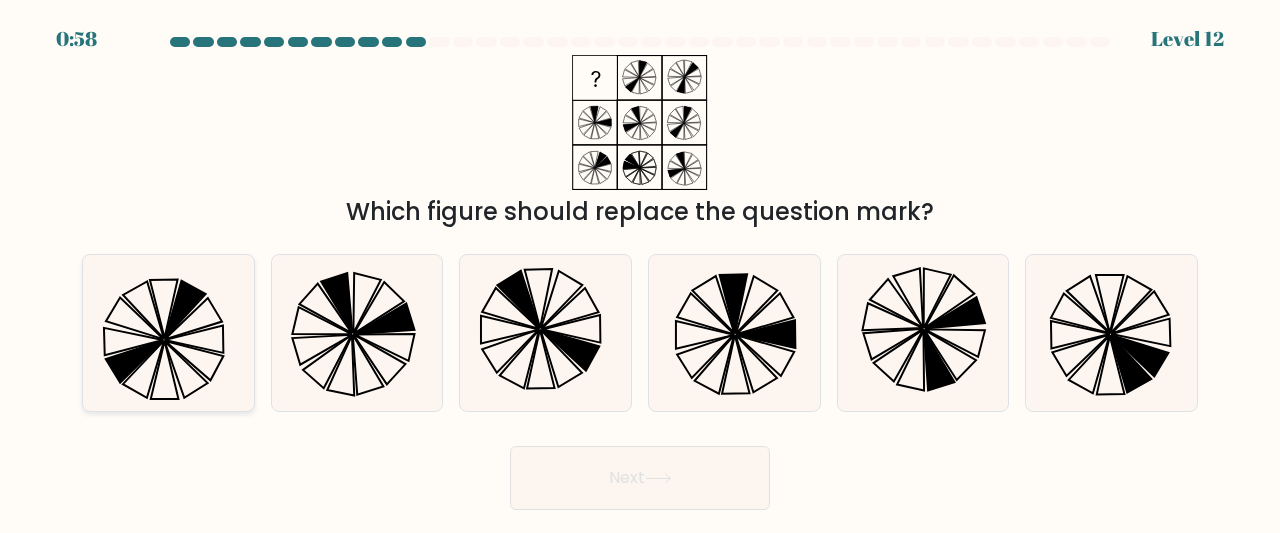 click 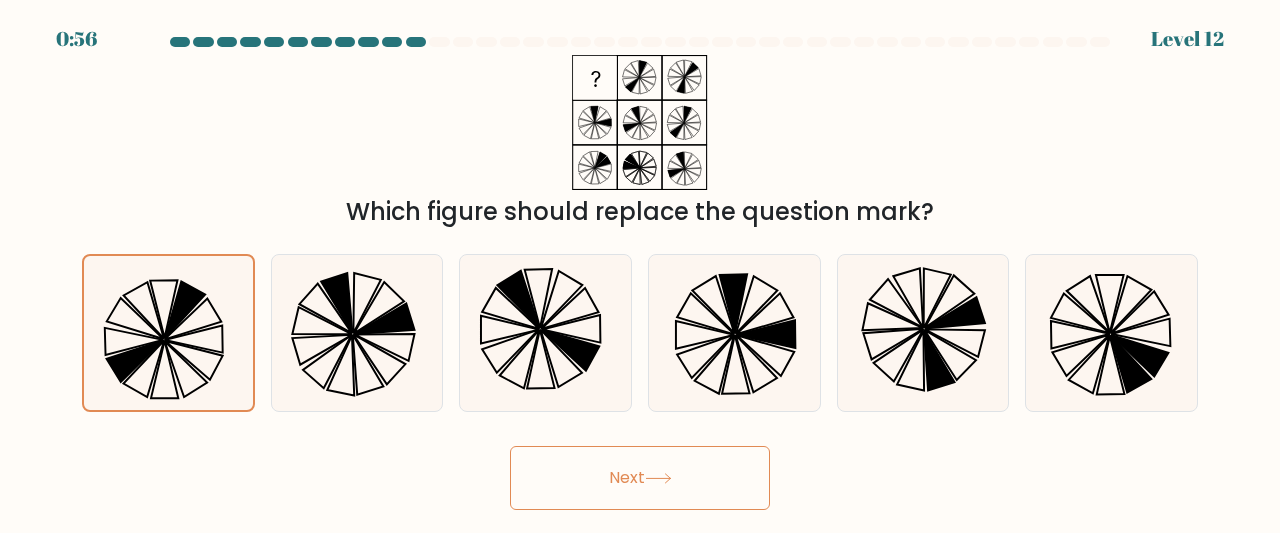 click on "Next" at bounding box center [640, 478] 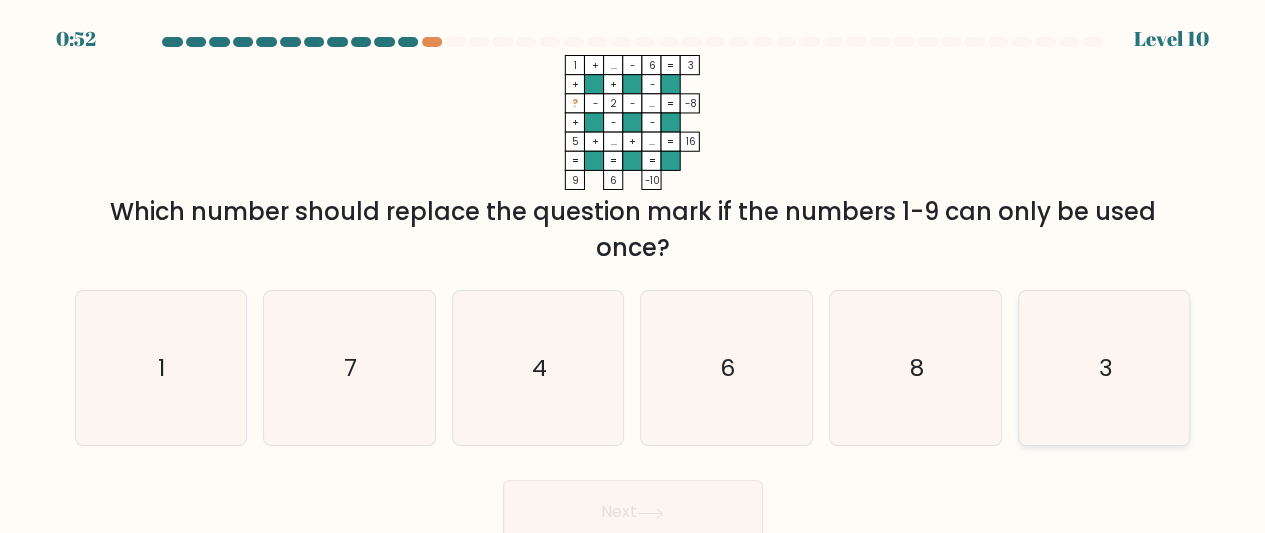 click on "3" 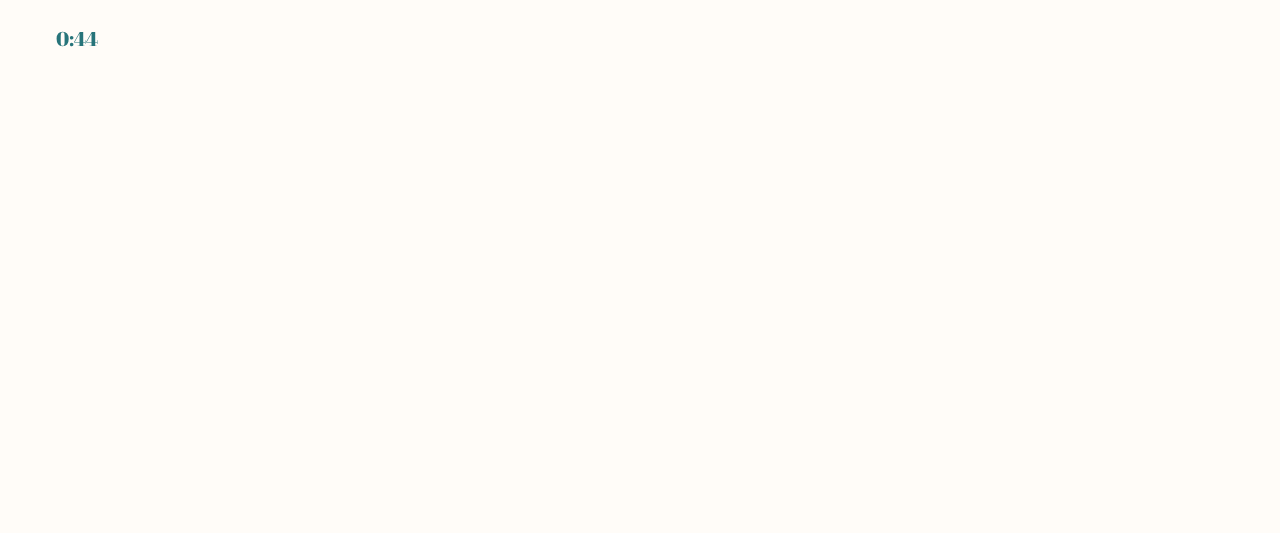 scroll, scrollTop: 0, scrollLeft: 0, axis: both 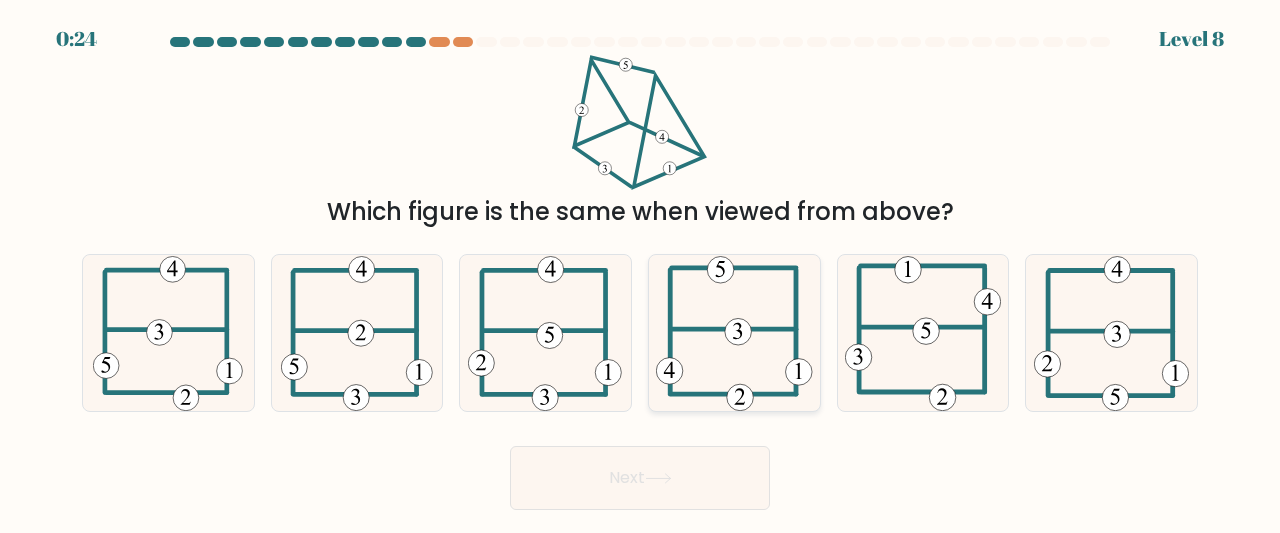 click 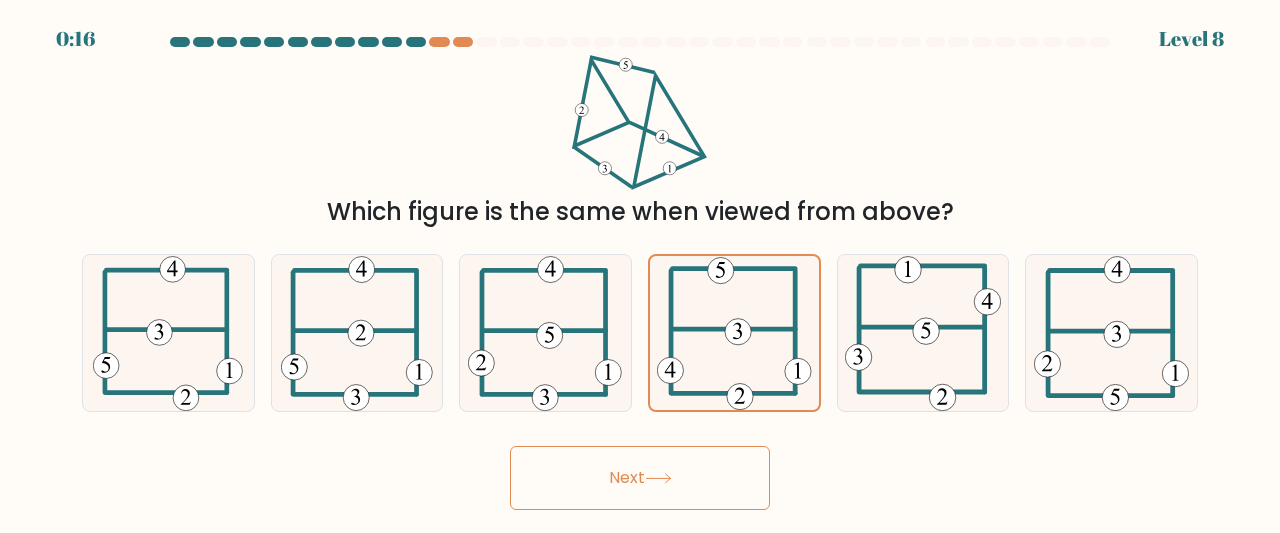 click on "Next" at bounding box center [640, 478] 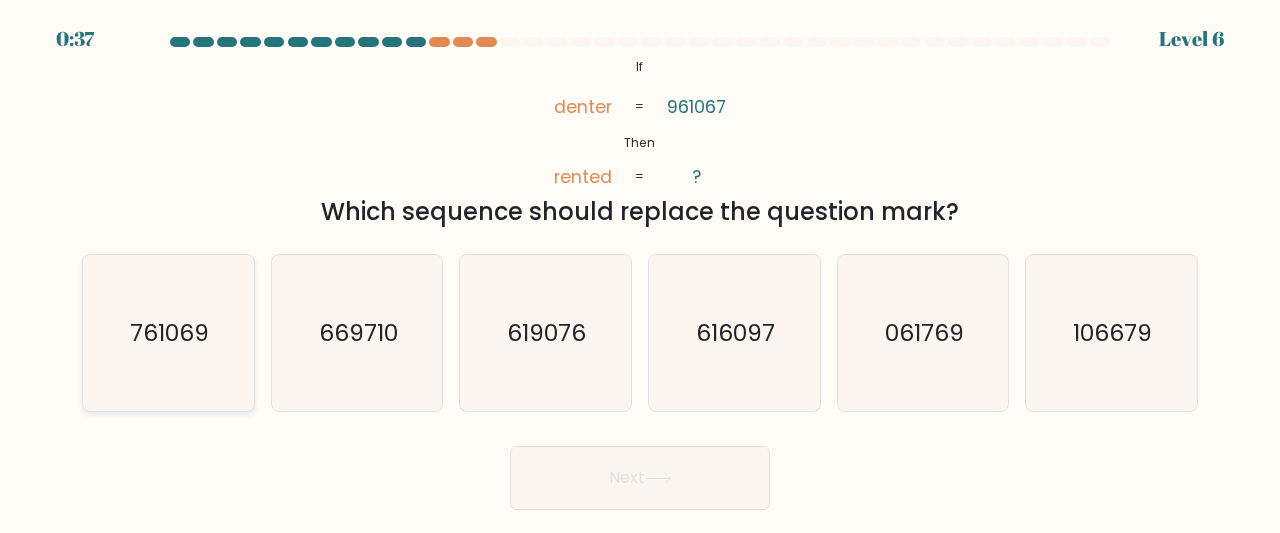 click on "761069" 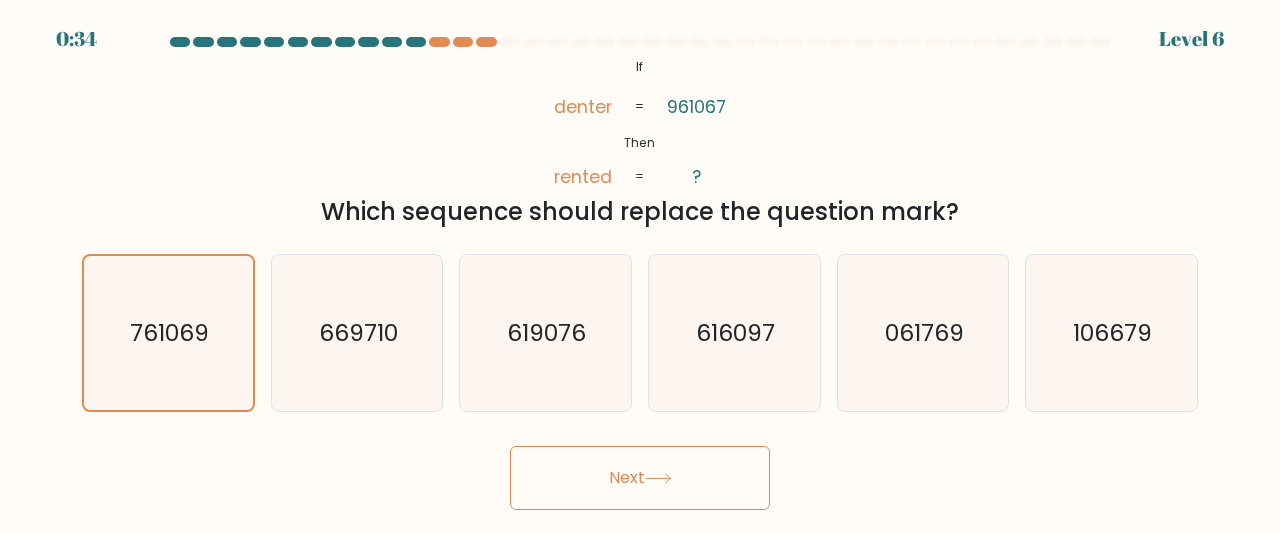 click on "Next" at bounding box center [640, 478] 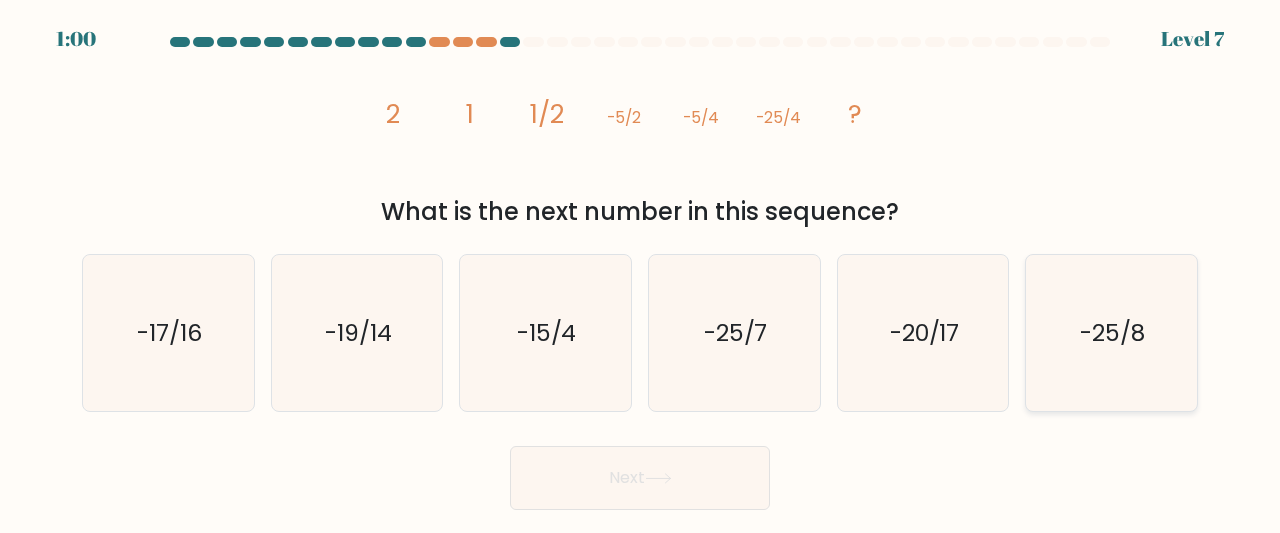 click on "-25/8" 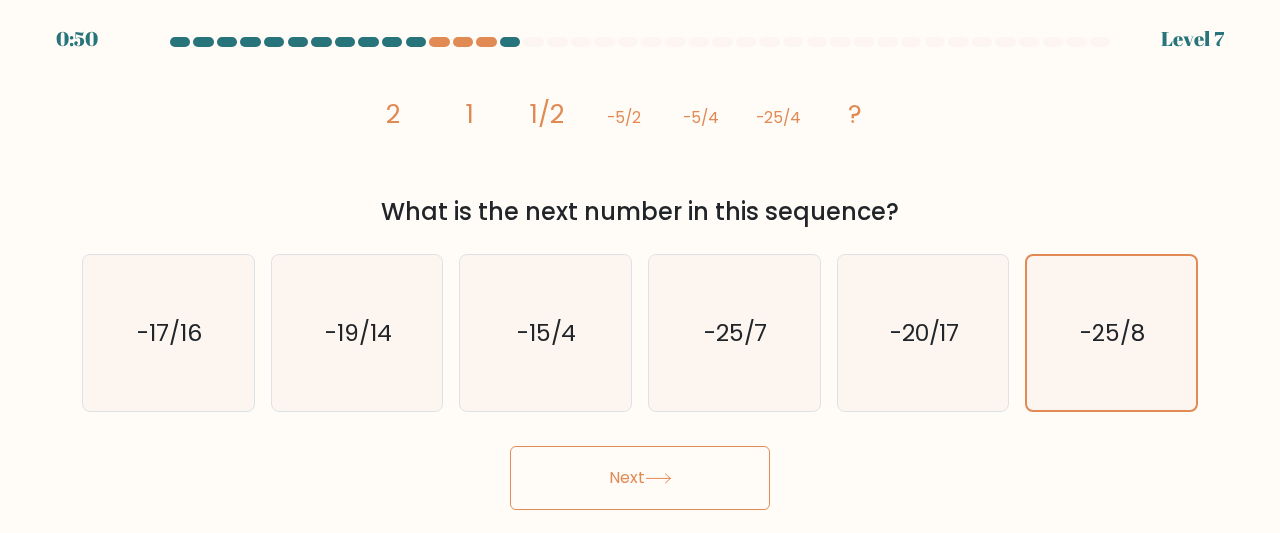 click on "Next" at bounding box center (640, 478) 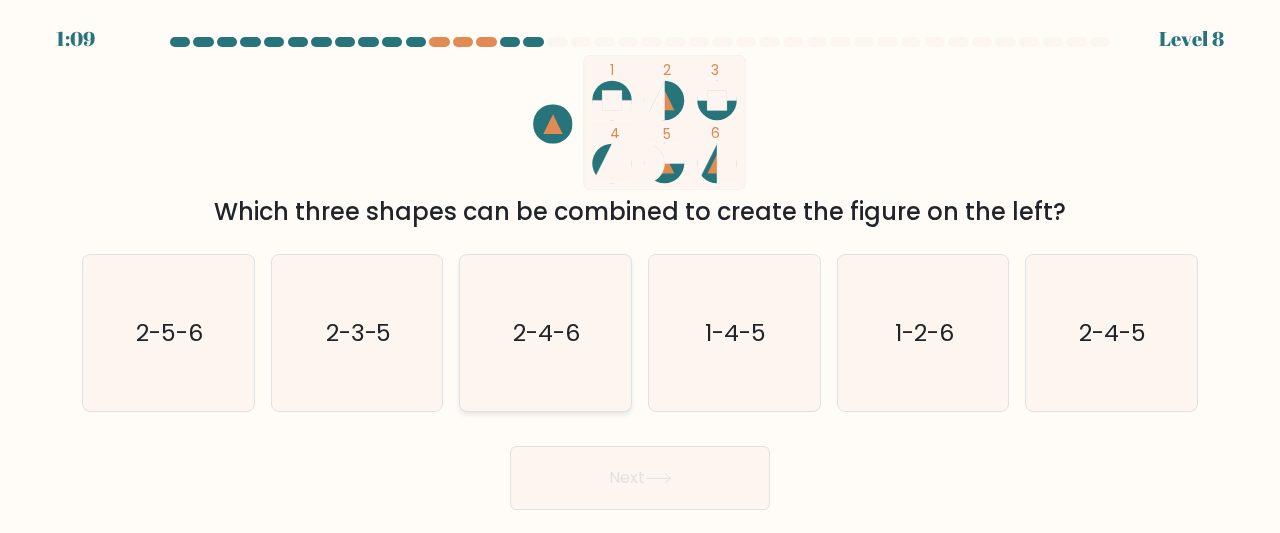 click on "2-4-6" 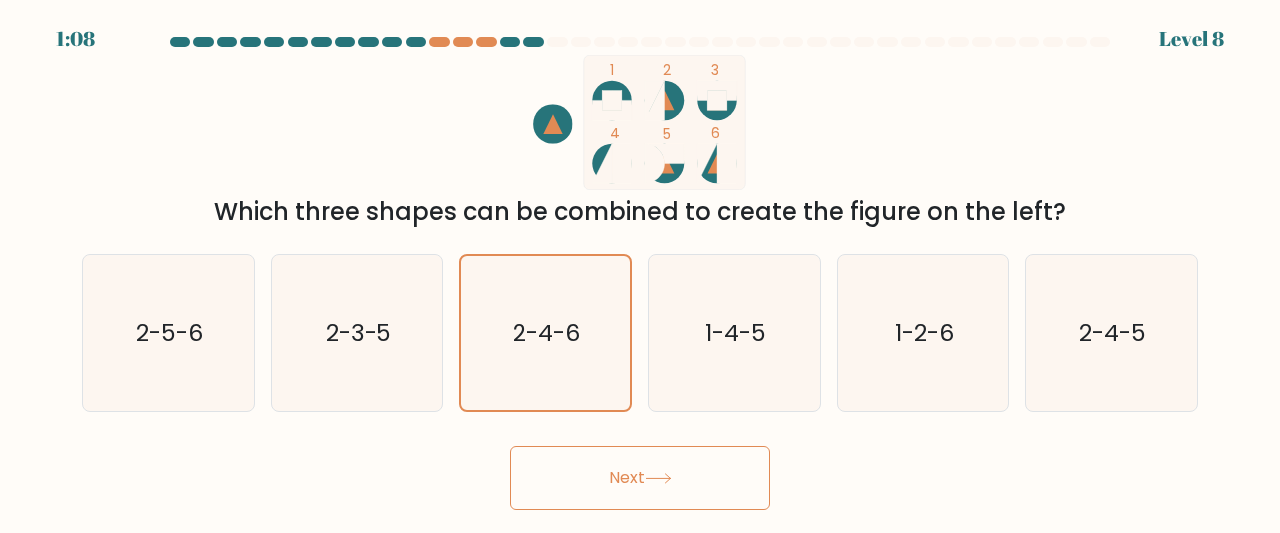 click on "Next" at bounding box center [640, 478] 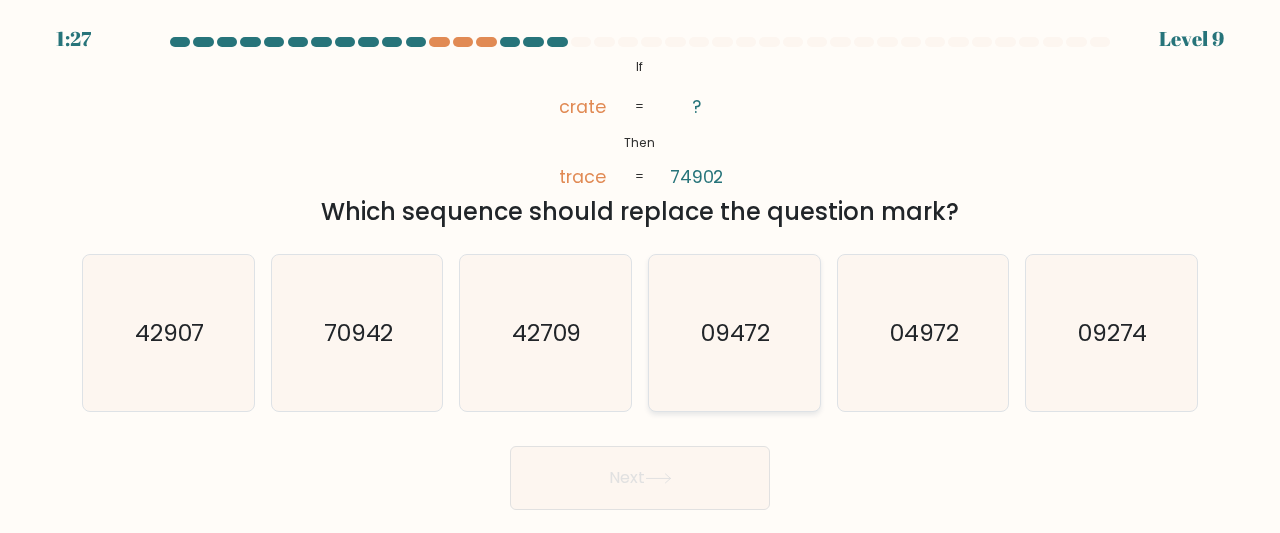 click on "09472" 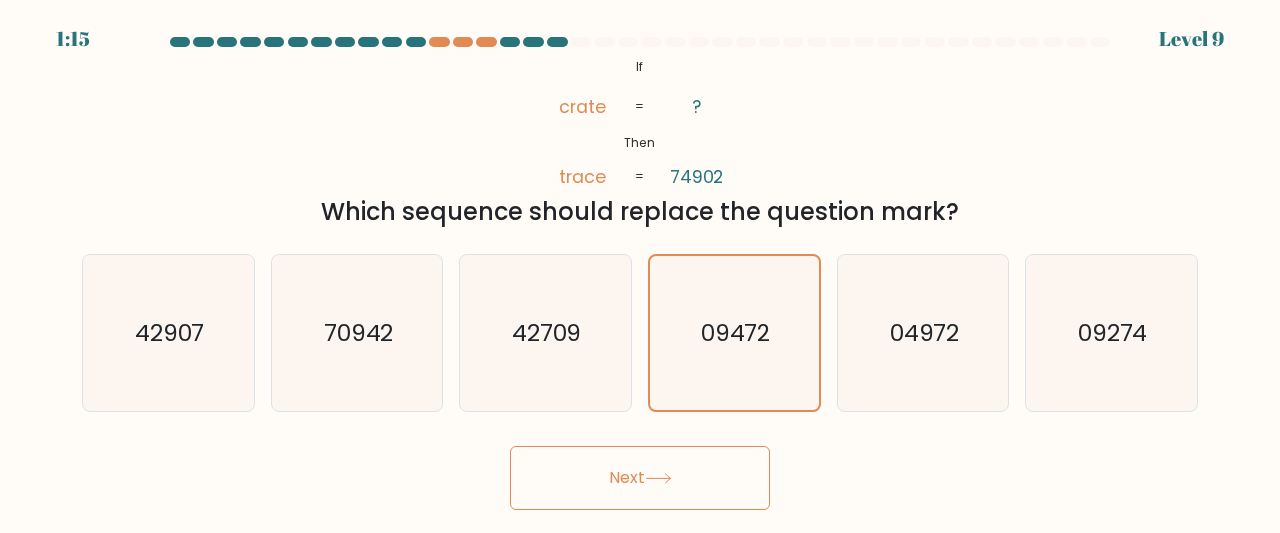click on "Next" at bounding box center [640, 478] 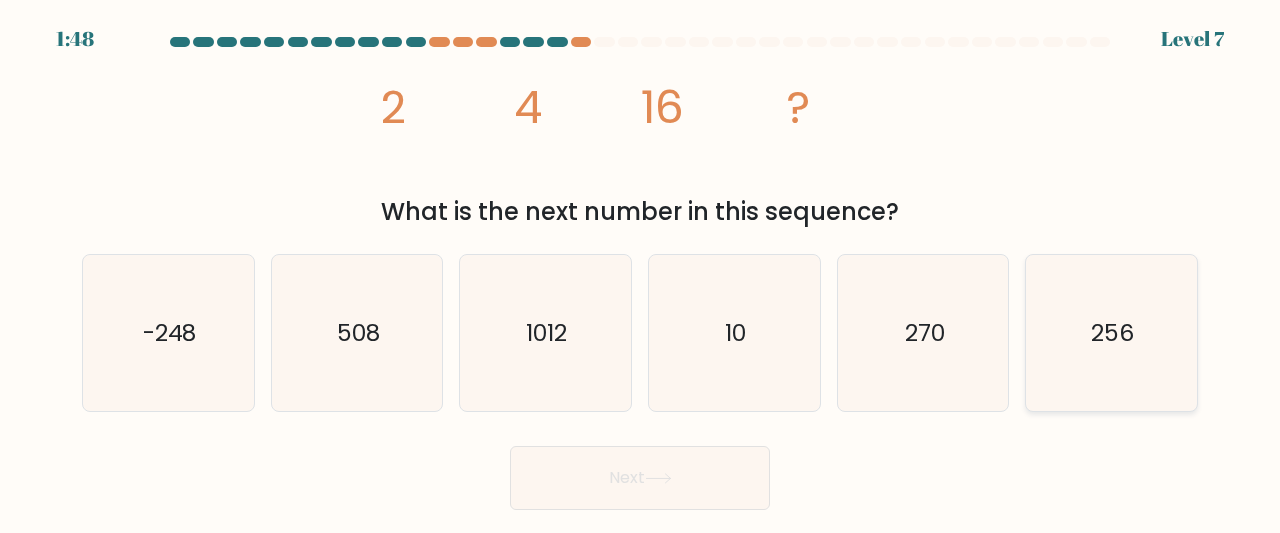 click on "256" 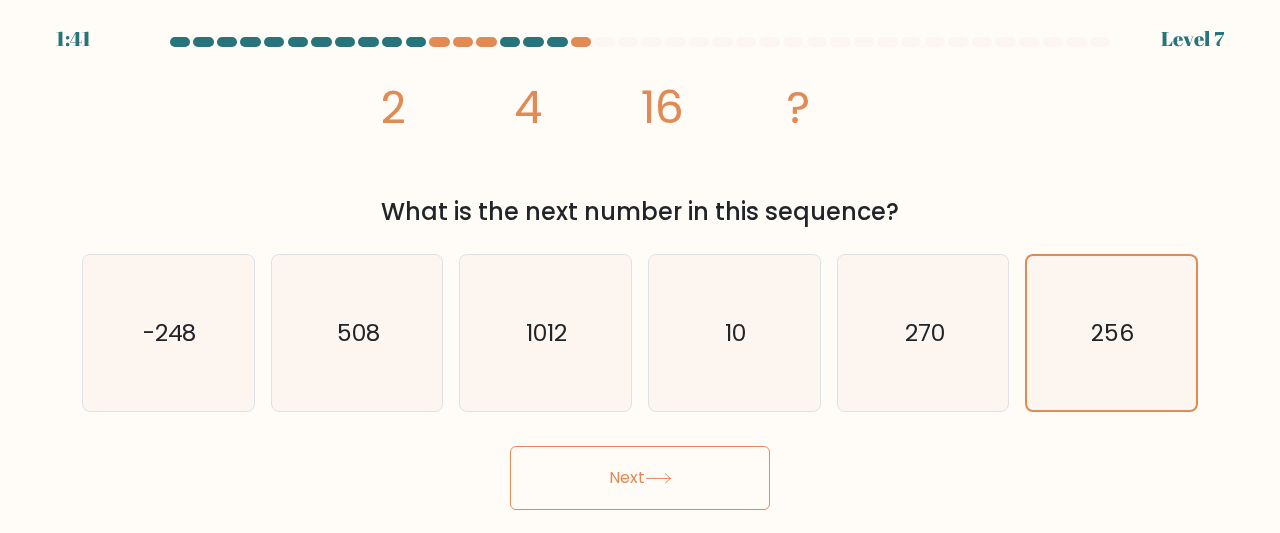click on "Next" at bounding box center (640, 478) 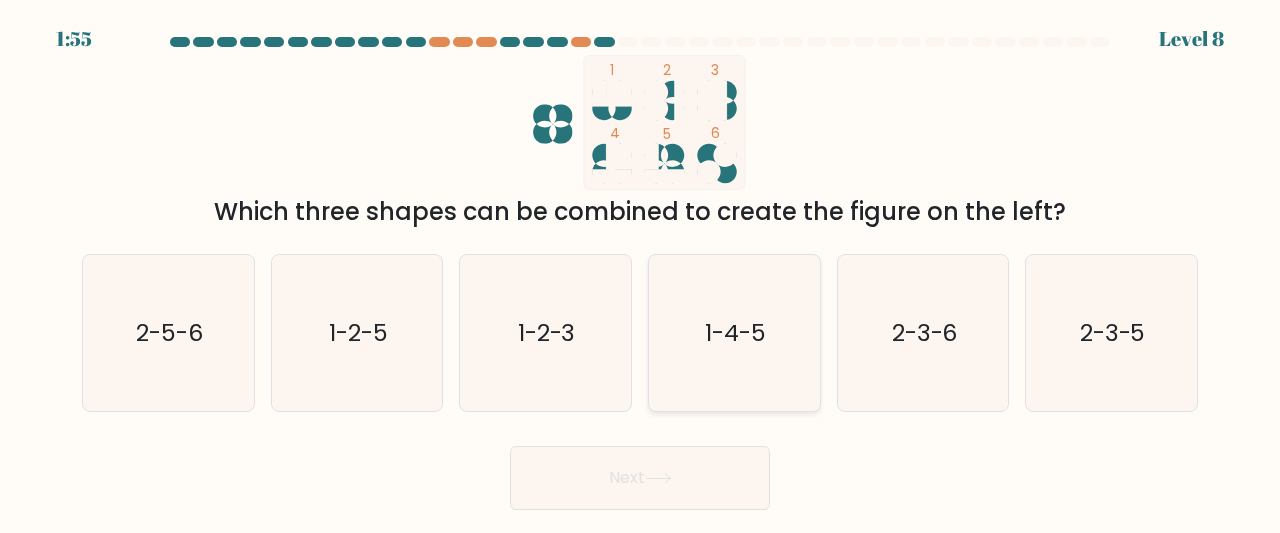 click on "1-4-5" 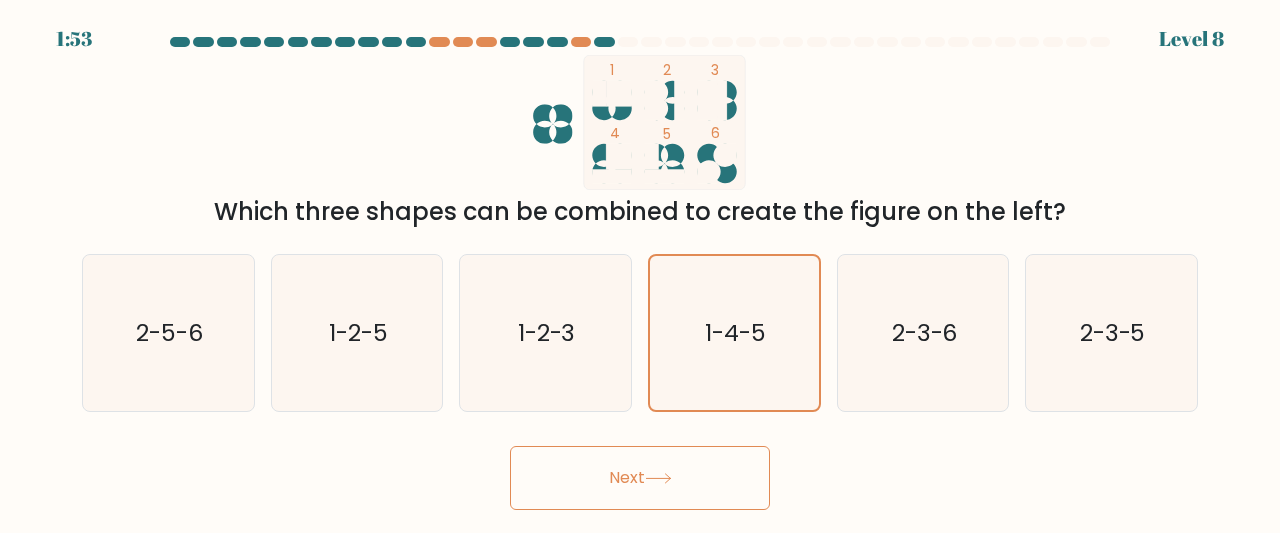 click on "Next" at bounding box center [640, 478] 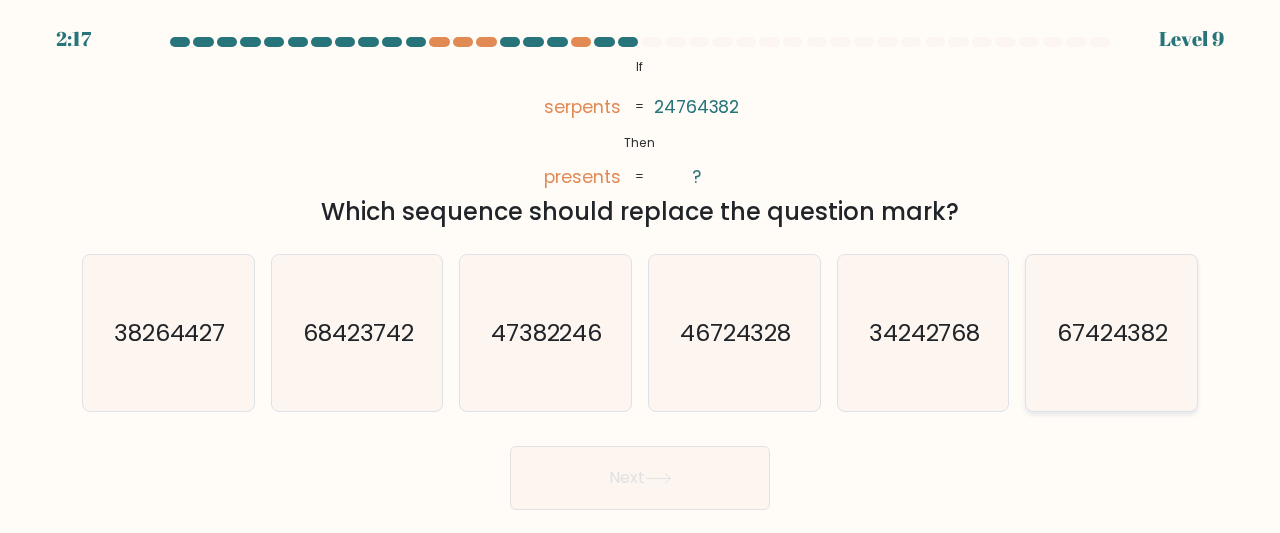 click on "67424382" 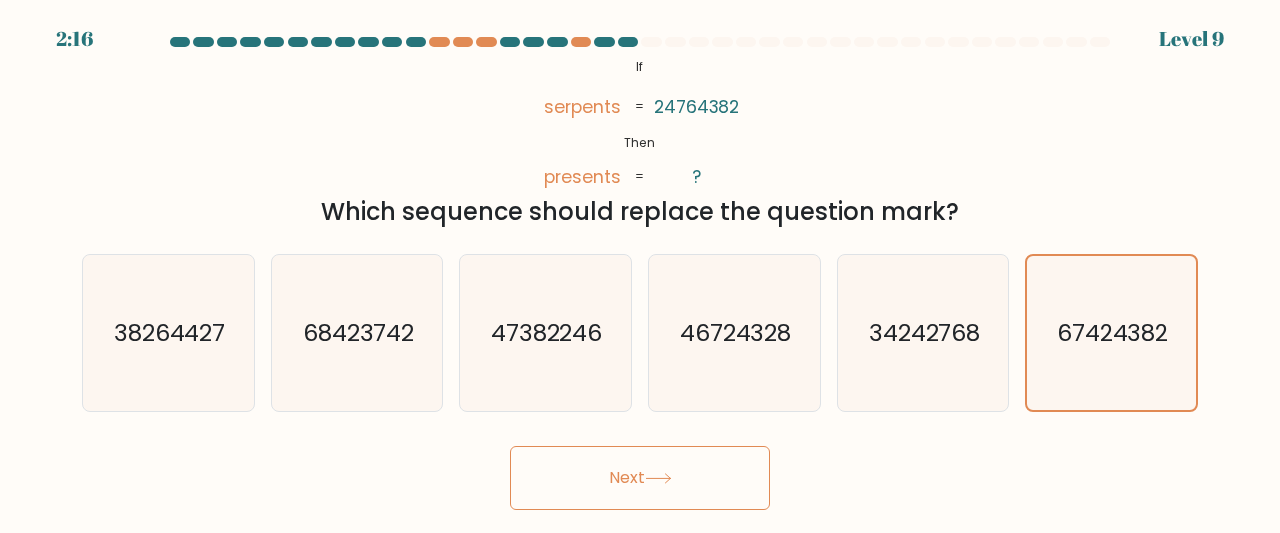 click on "Next" at bounding box center (640, 478) 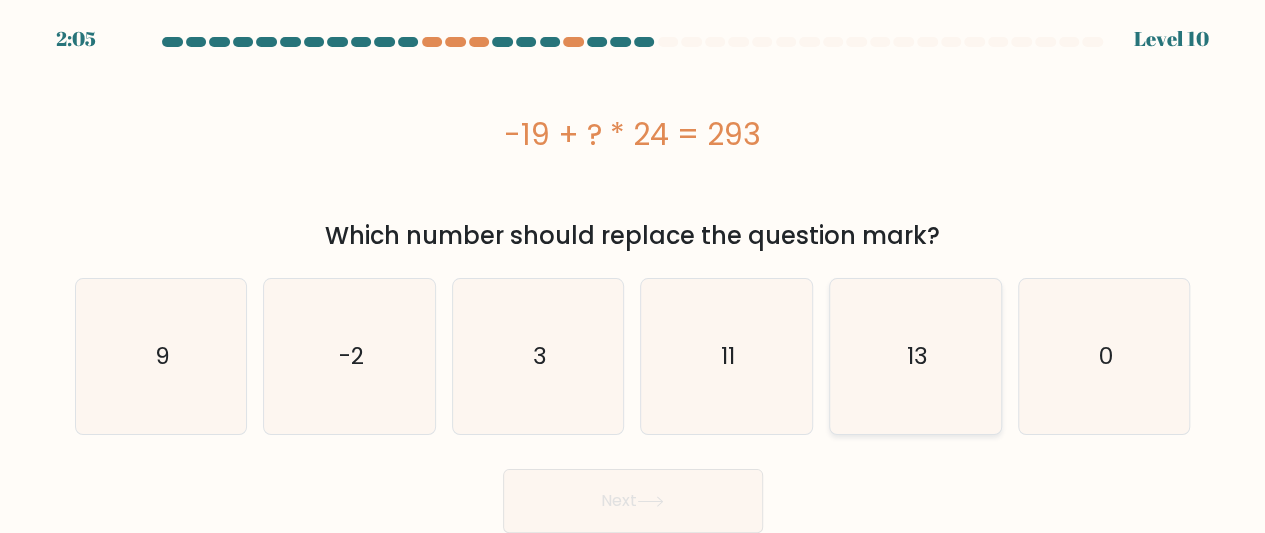 click on "13" 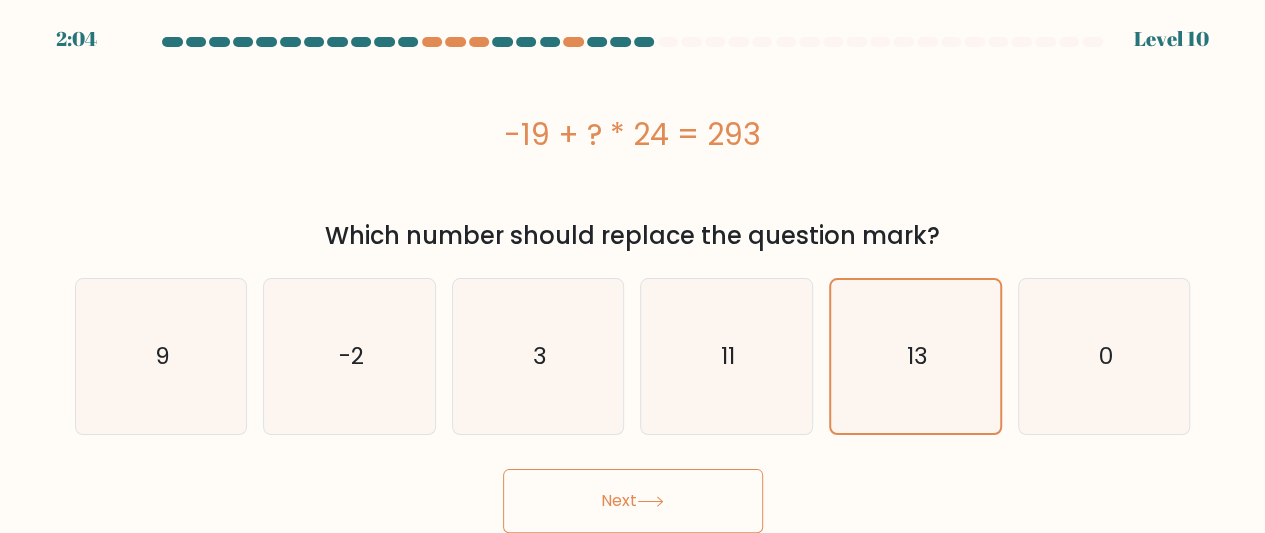 click on "Next" at bounding box center [633, 501] 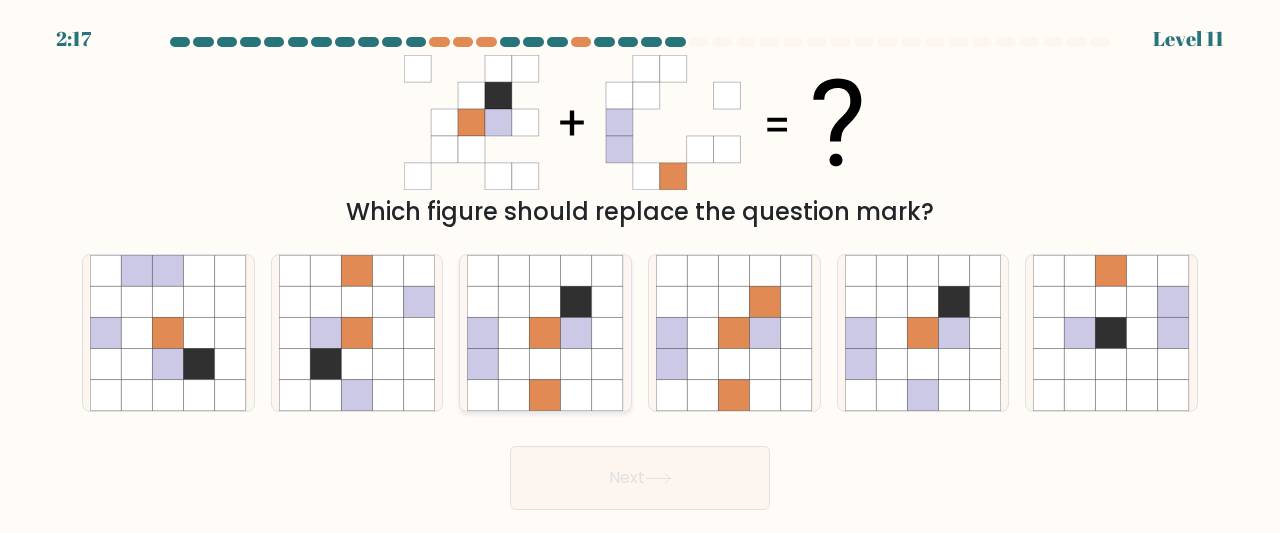 click 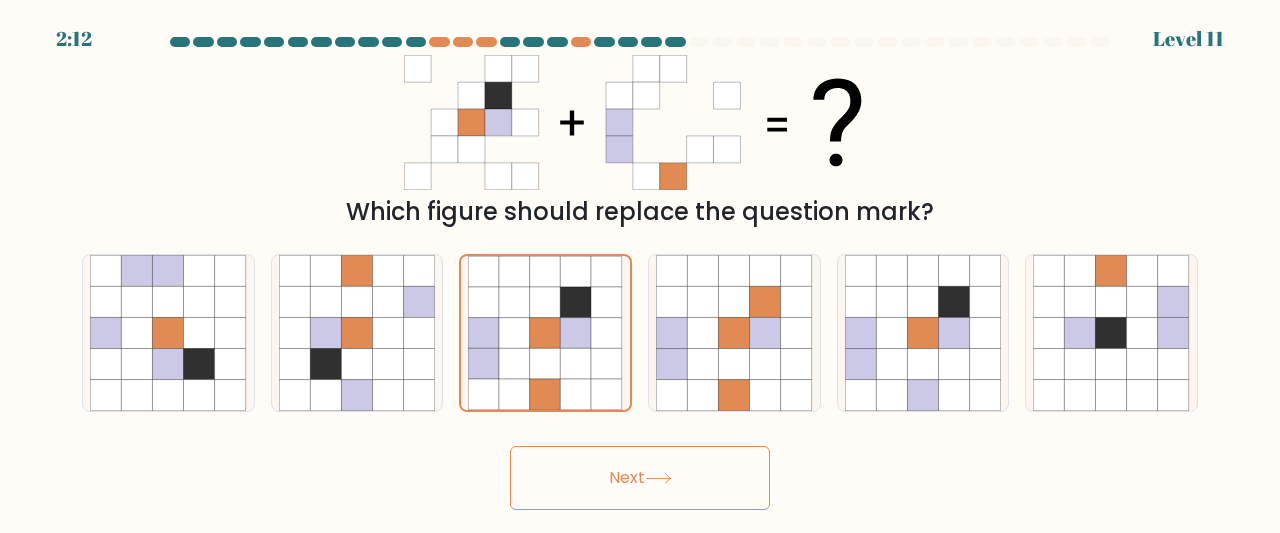 click on "Next" at bounding box center (640, 478) 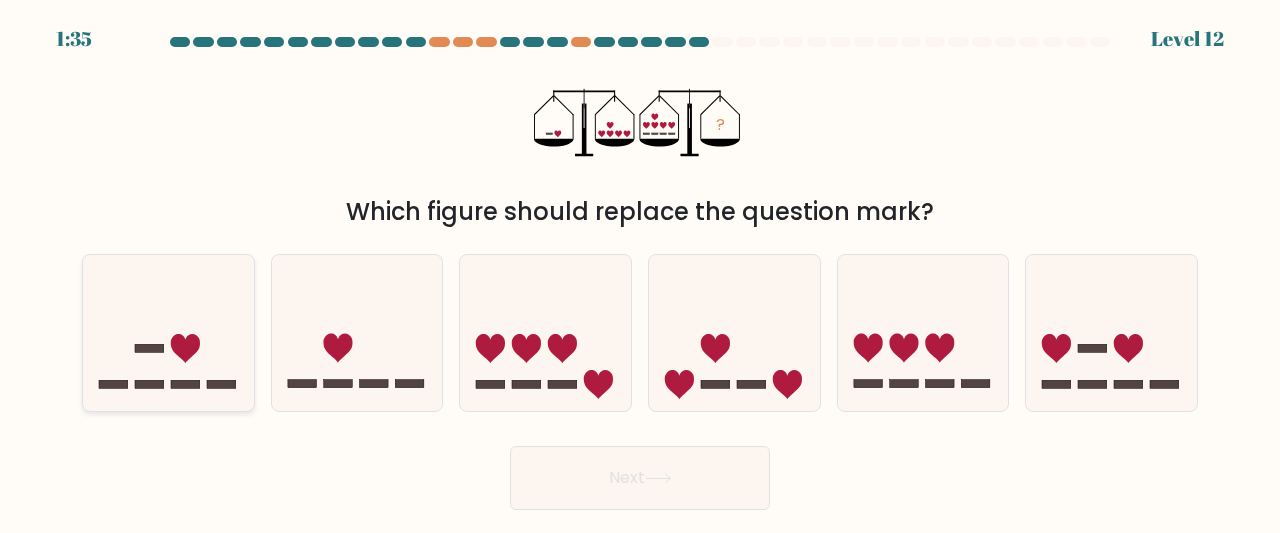 click 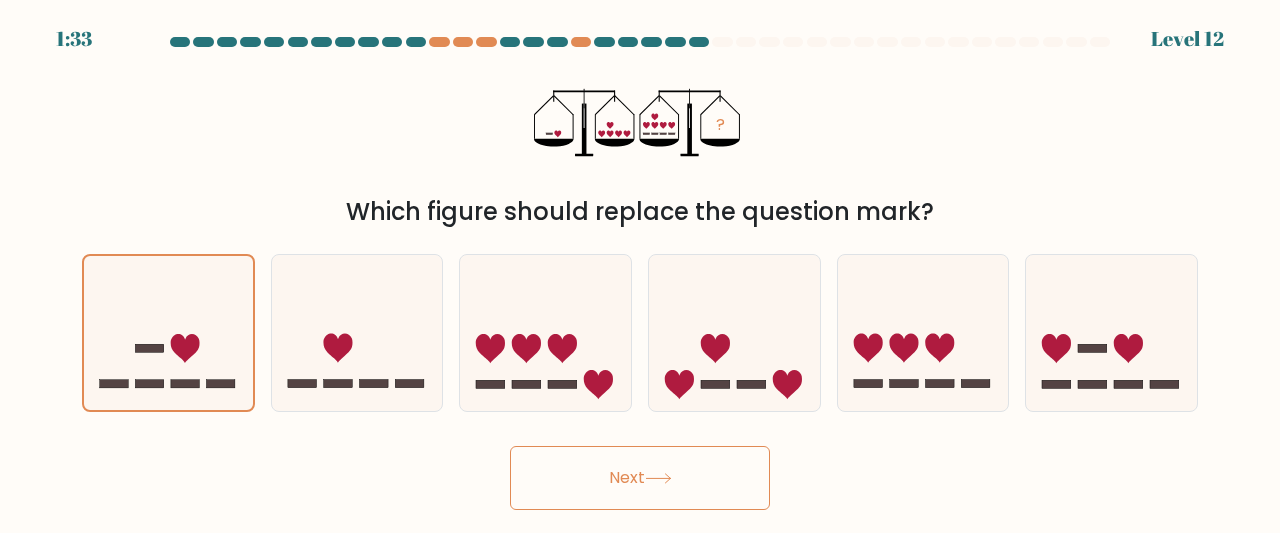 click on "Next" at bounding box center (640, 478) 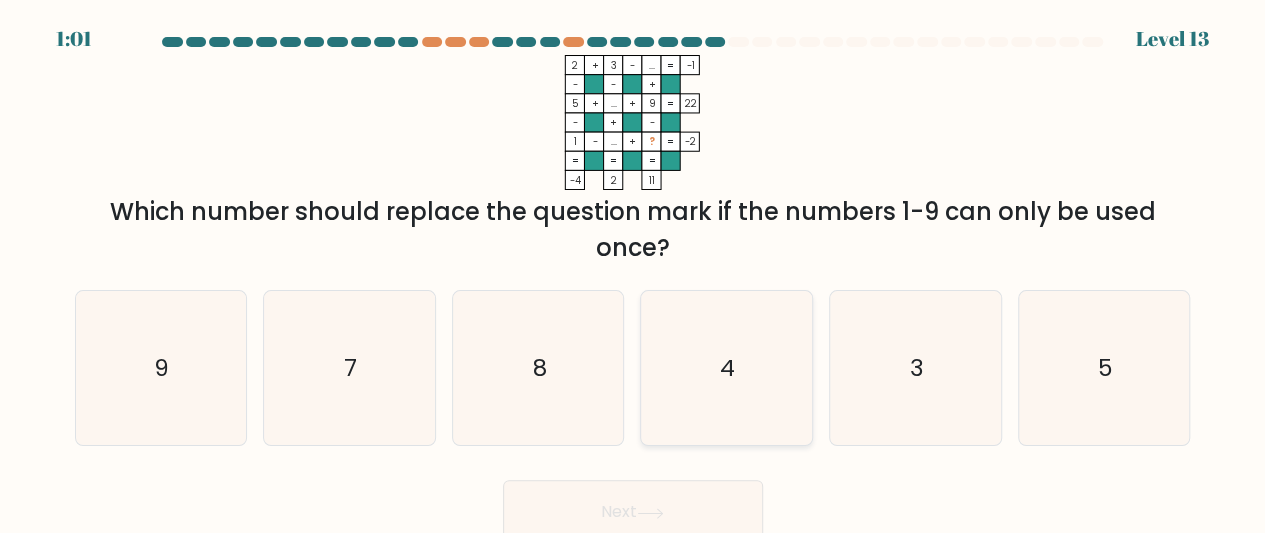 click on "4" 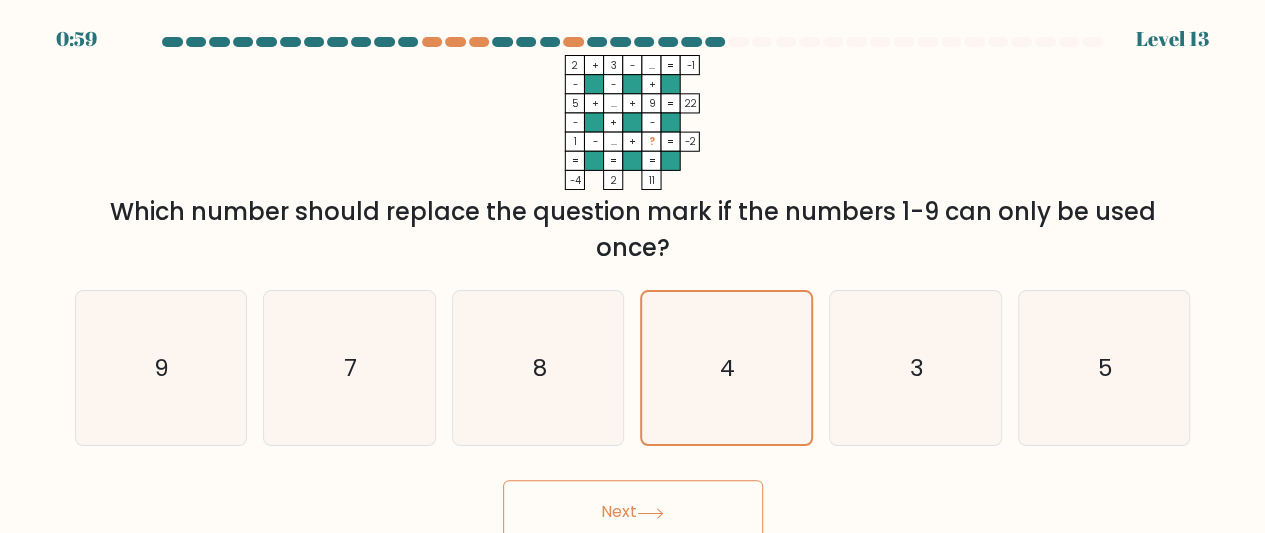 click on "Next" at bounding box center [633, 512] 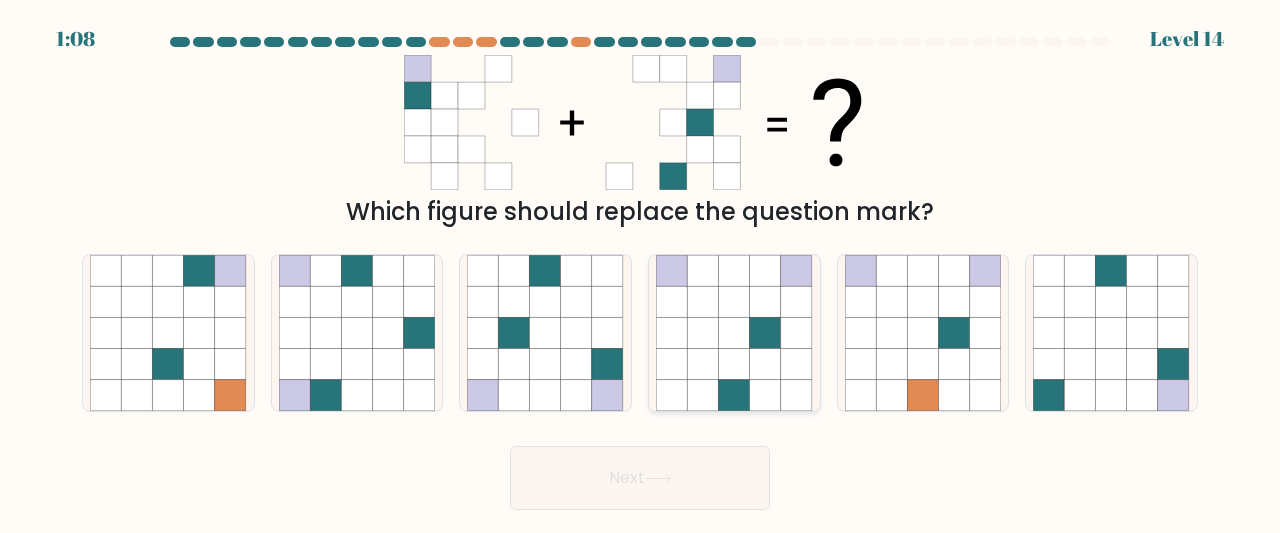 click 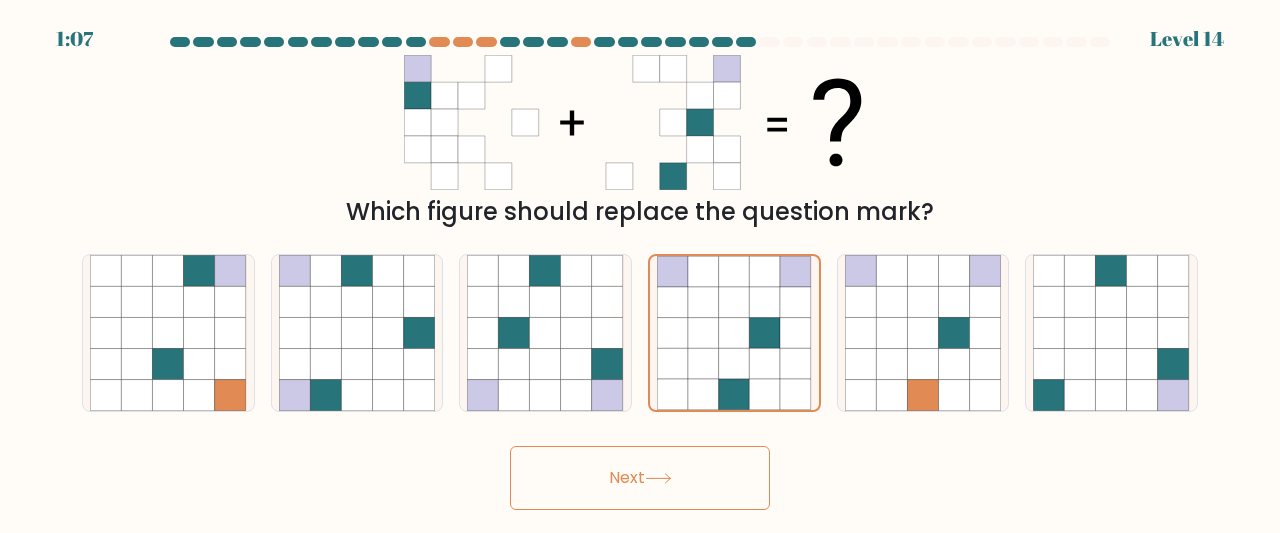 click on "Next" at bounding box center [640, 478] 